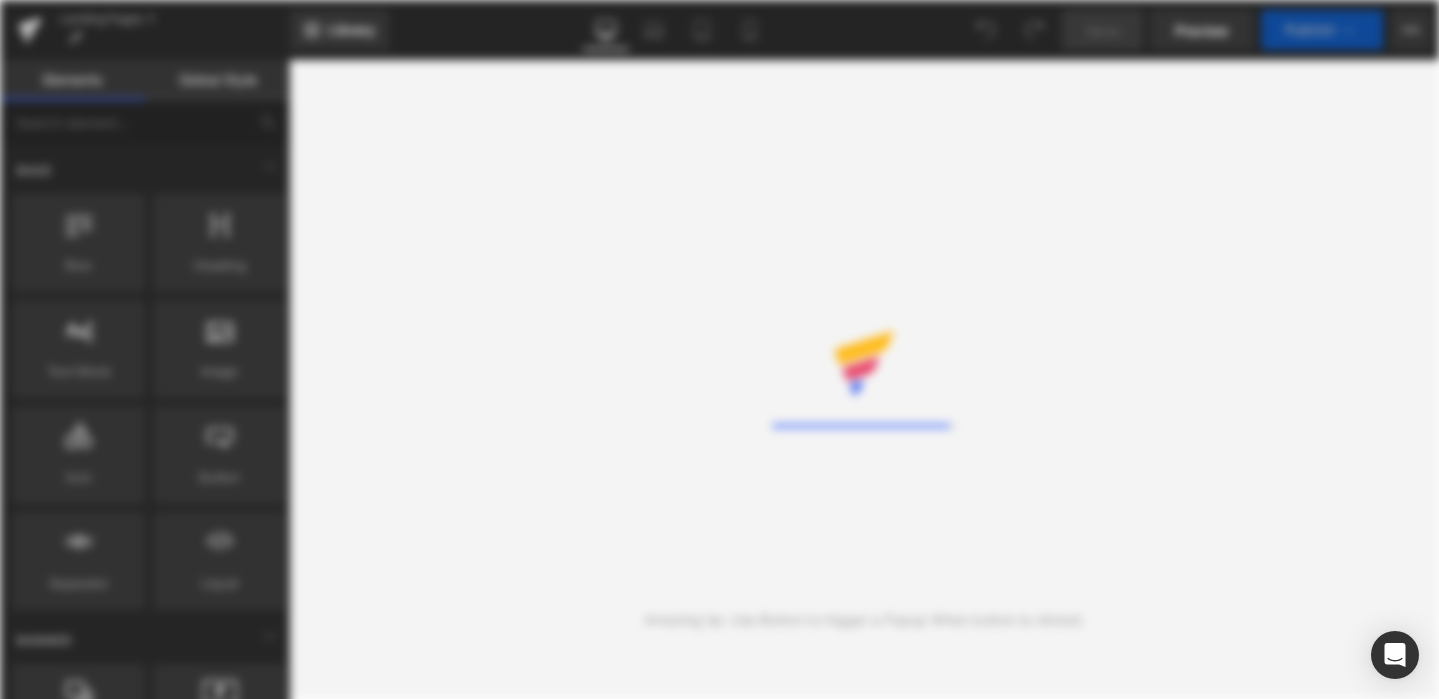 scroll, scrollTop: 0, scrollLeft: 0, axis: both 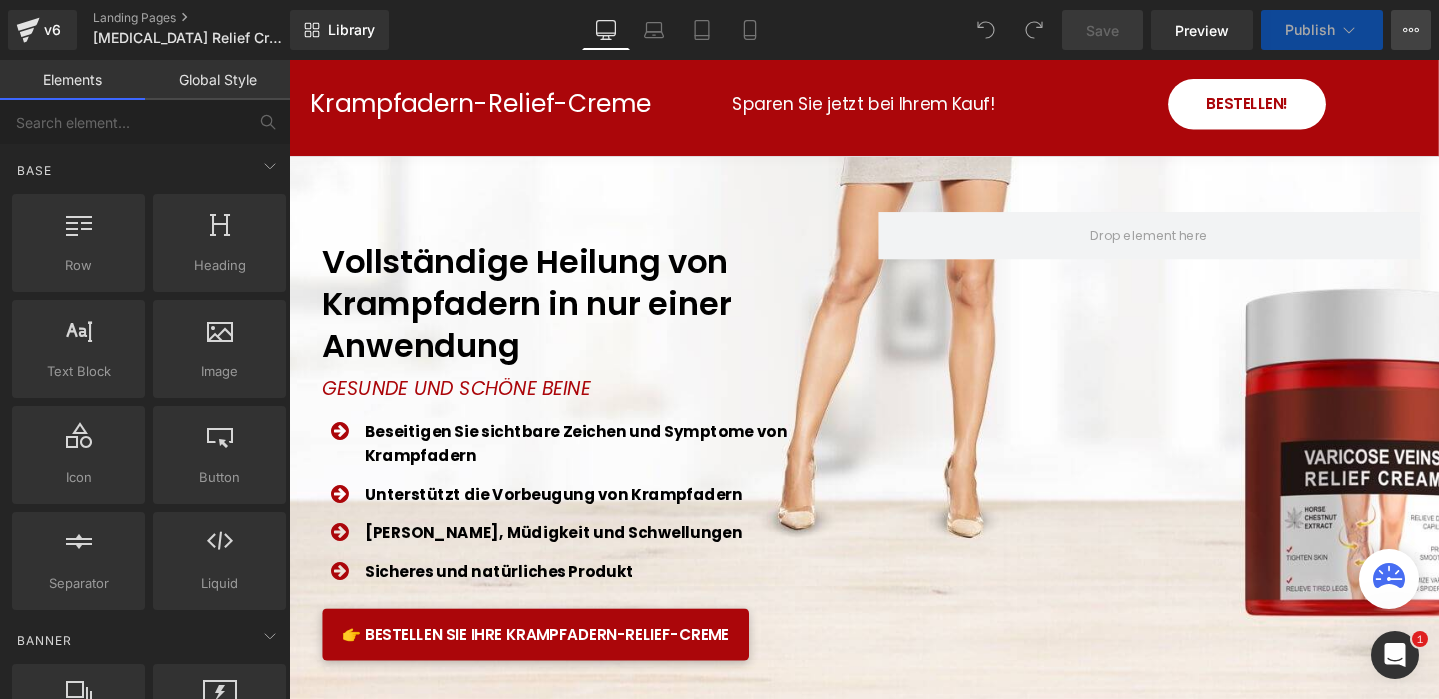 click 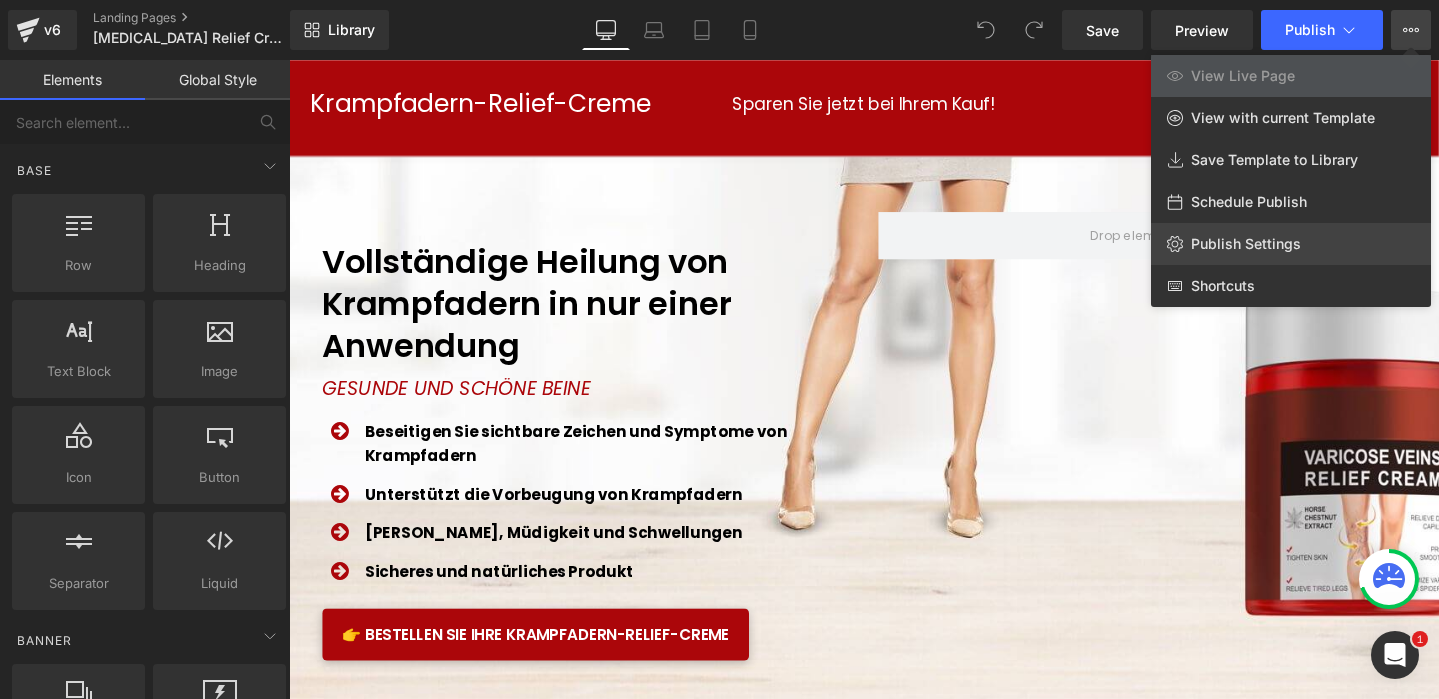 click on "Publish Settings" at bounding box center (1246, 244) 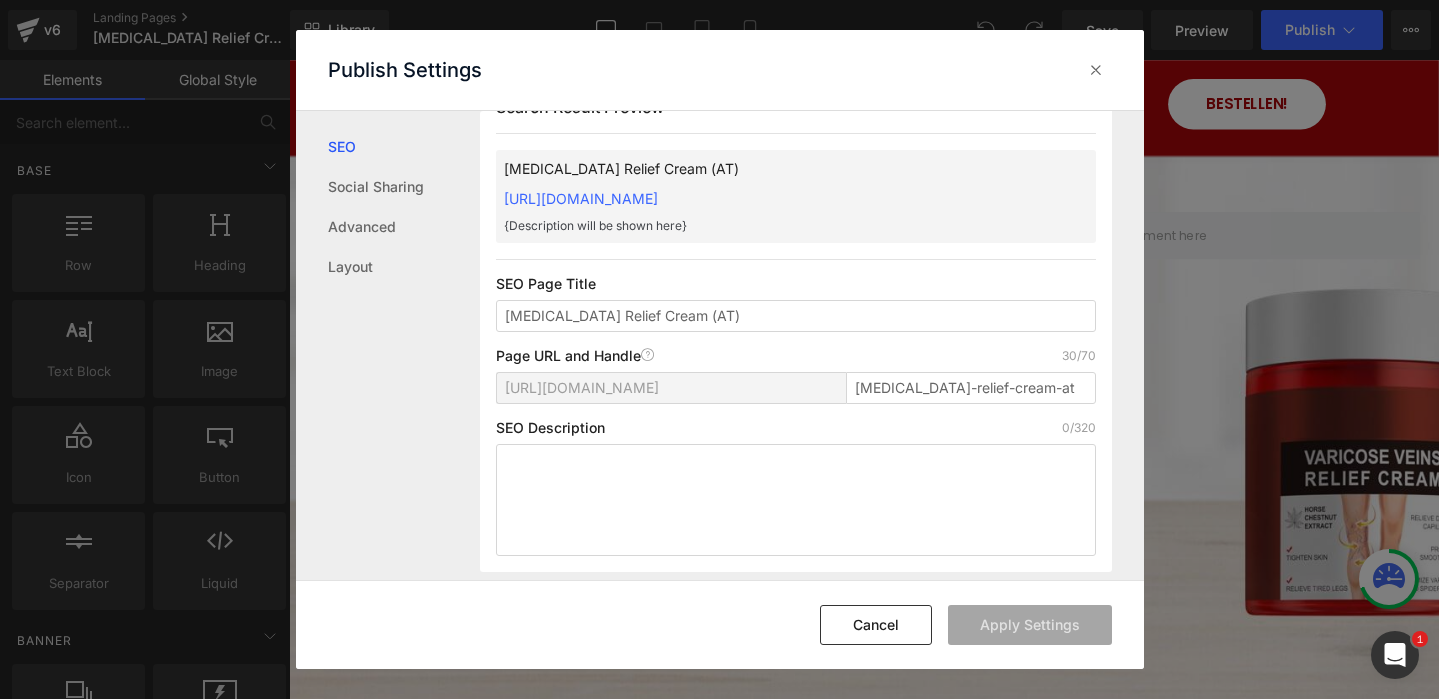 scroll, scrollTop: 49, scrollLeft: 0, axis: vertical 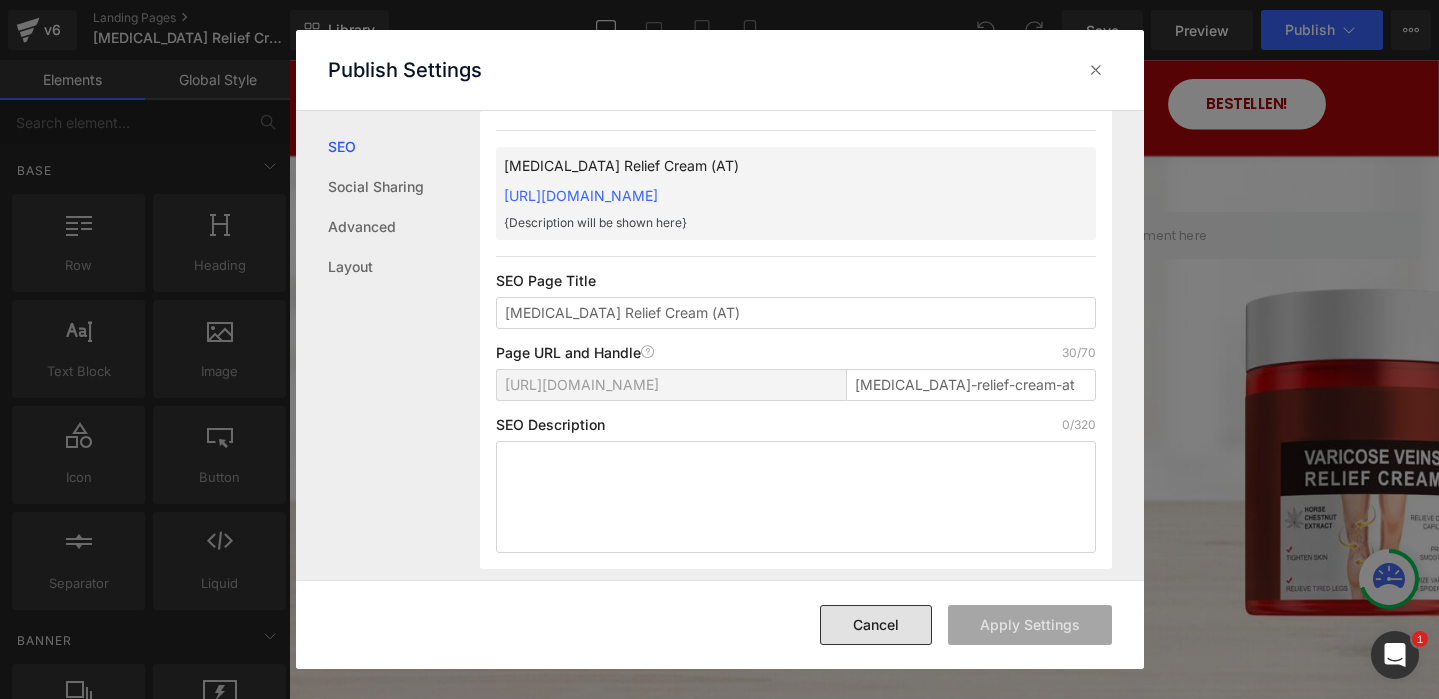 click on "Cancel" at bounding box center (876, 625) 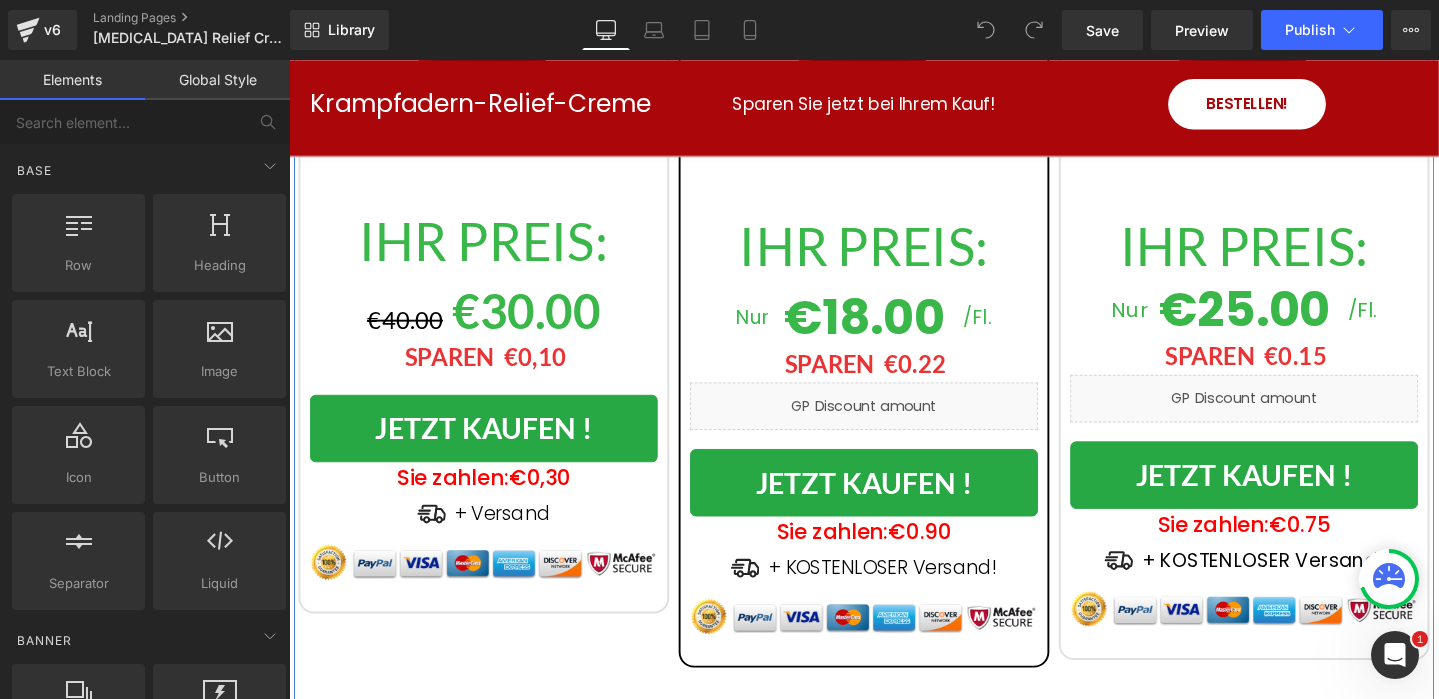 scroll, scrollTop: 6457, scrollLeft: 0, axis: vertical 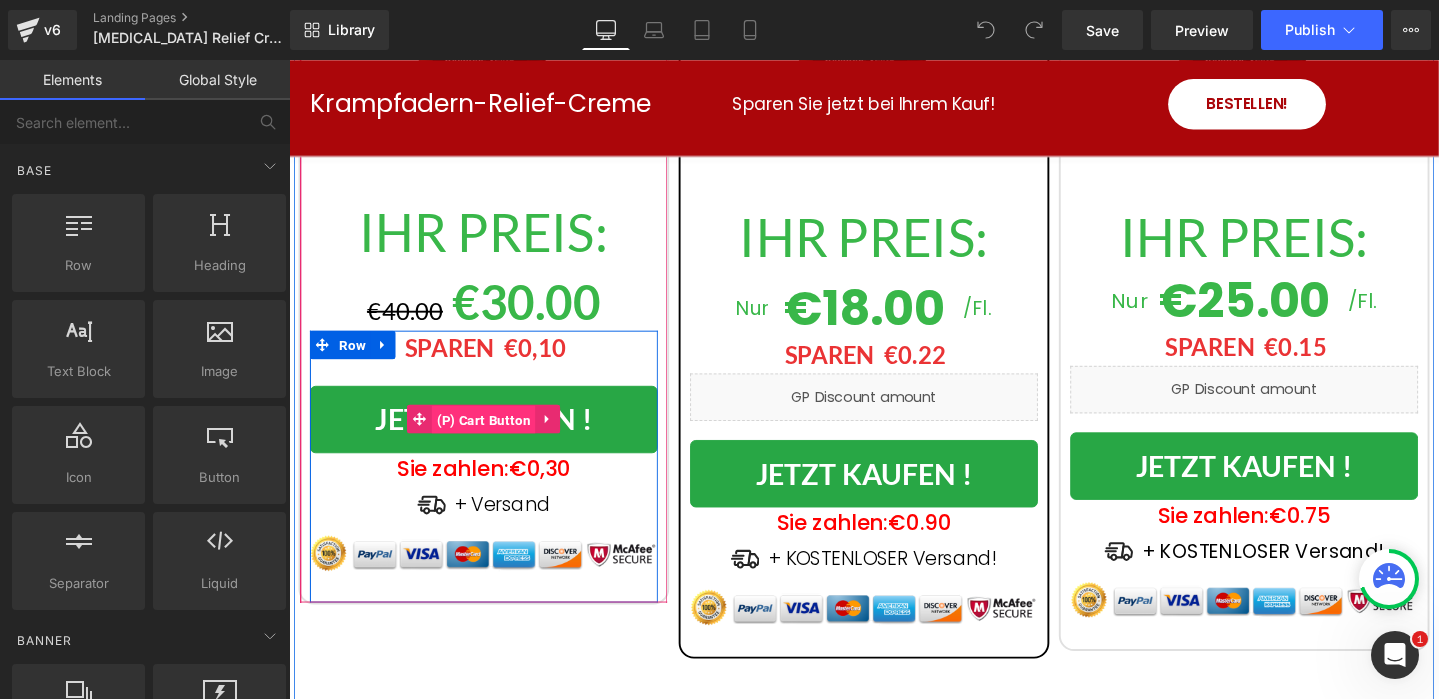 click on "(P) Cart Button" at bounding box center [494, 439] 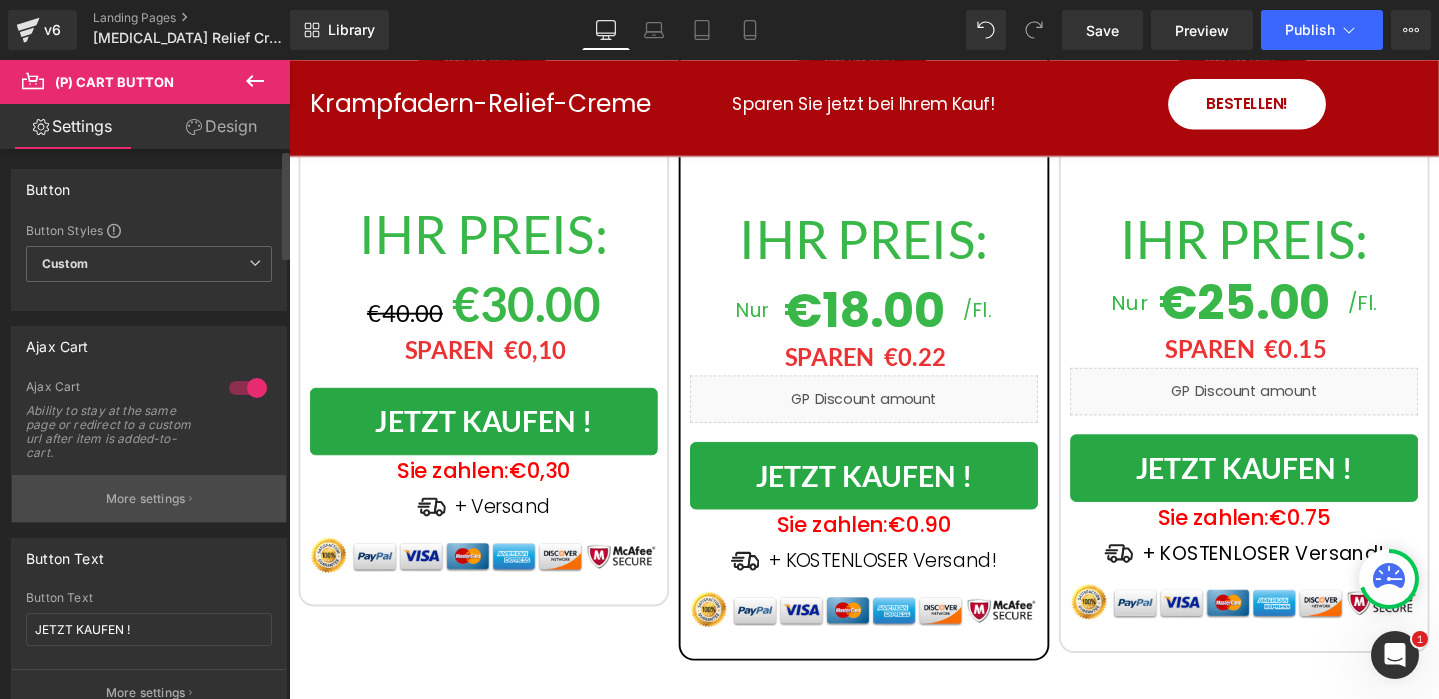 click on "More settings" at bounding box center [146, 499] 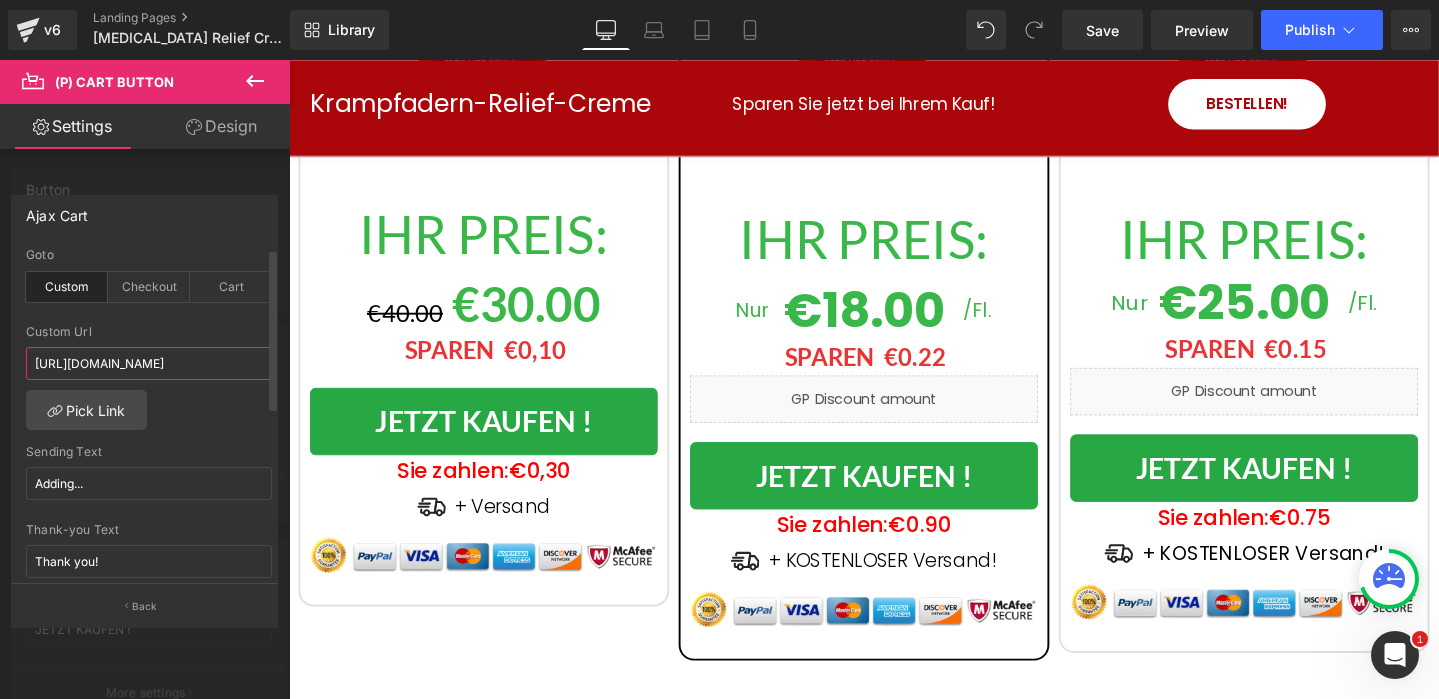 click on "[URL][DOMAIN_NAME]" at bounding box center (149, 363) 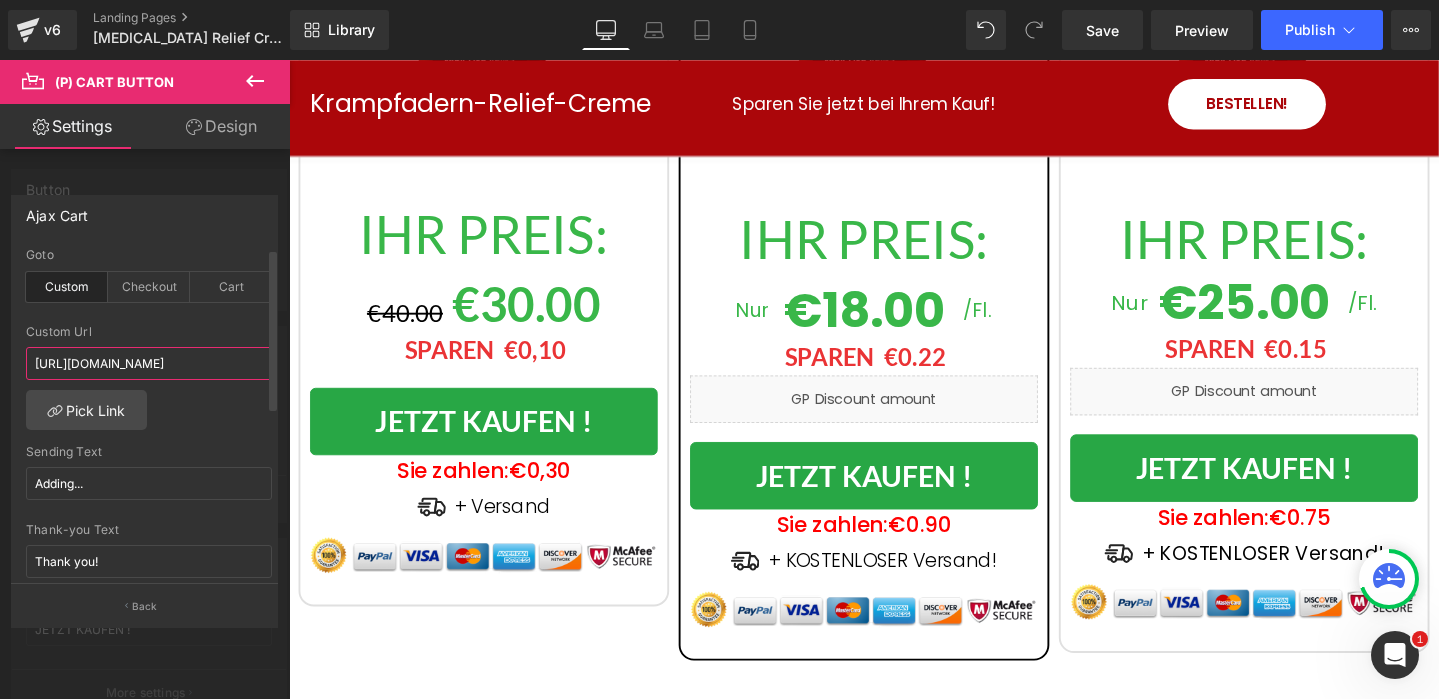 click on "[URL][DOMAIN_NAME]" at bounding box center [149, 363] 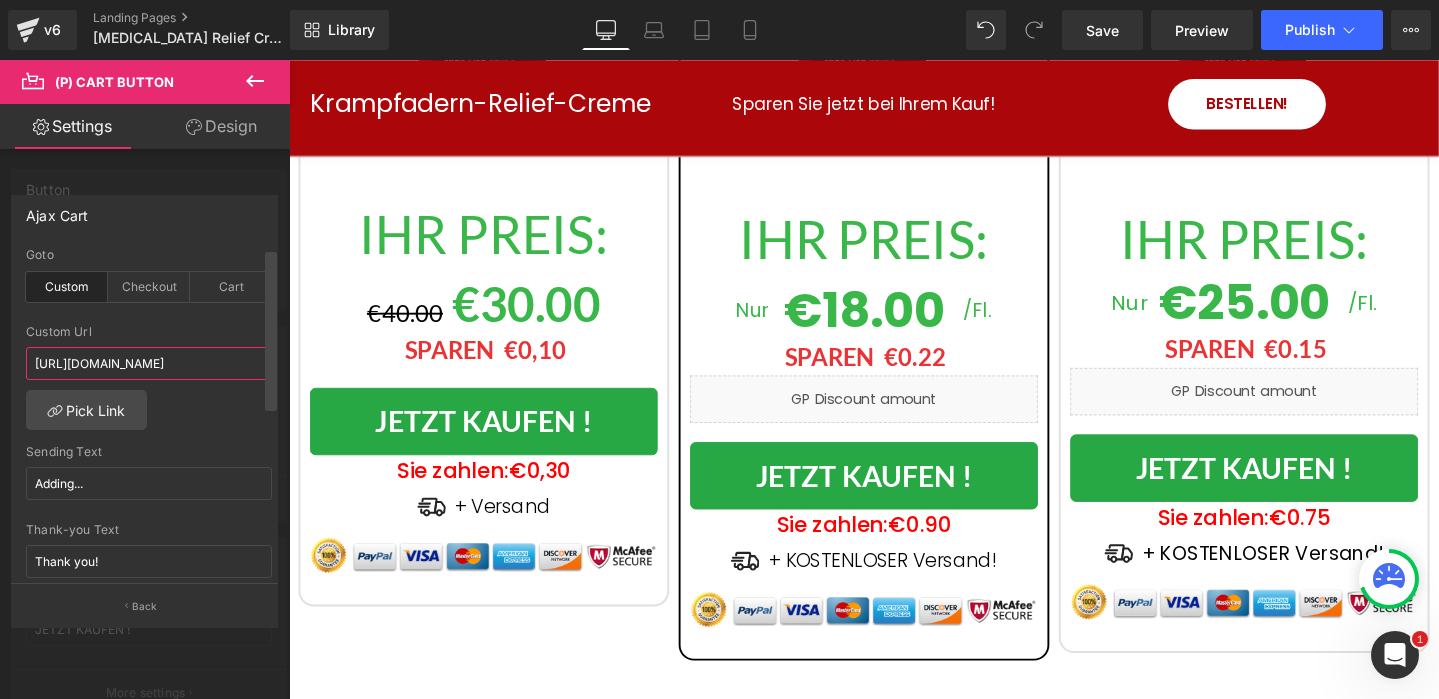 drag, startPoint x: 244, startPoint y: 362, endPoint x: 269, endPoint y: 411, distance: 55.00909 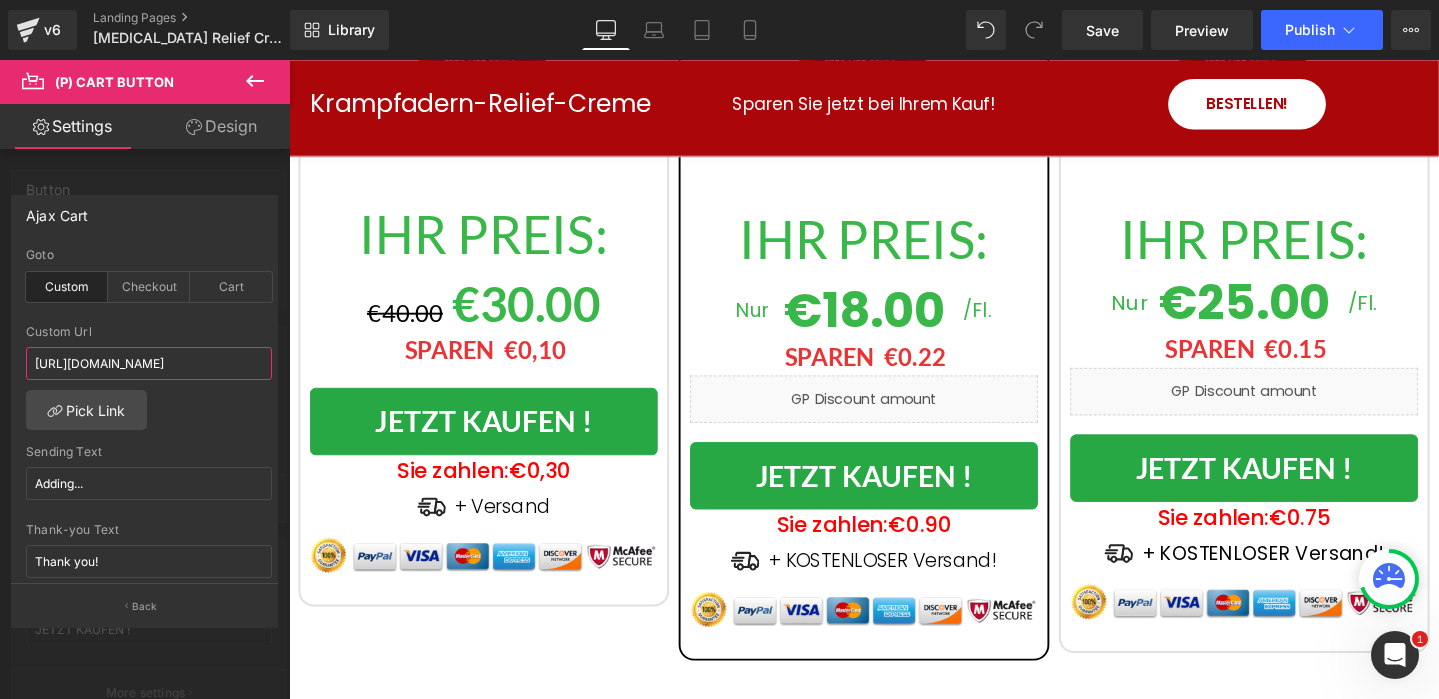 scroll, scrollTop: 0, scrollLeft: 120, axis: horizontal 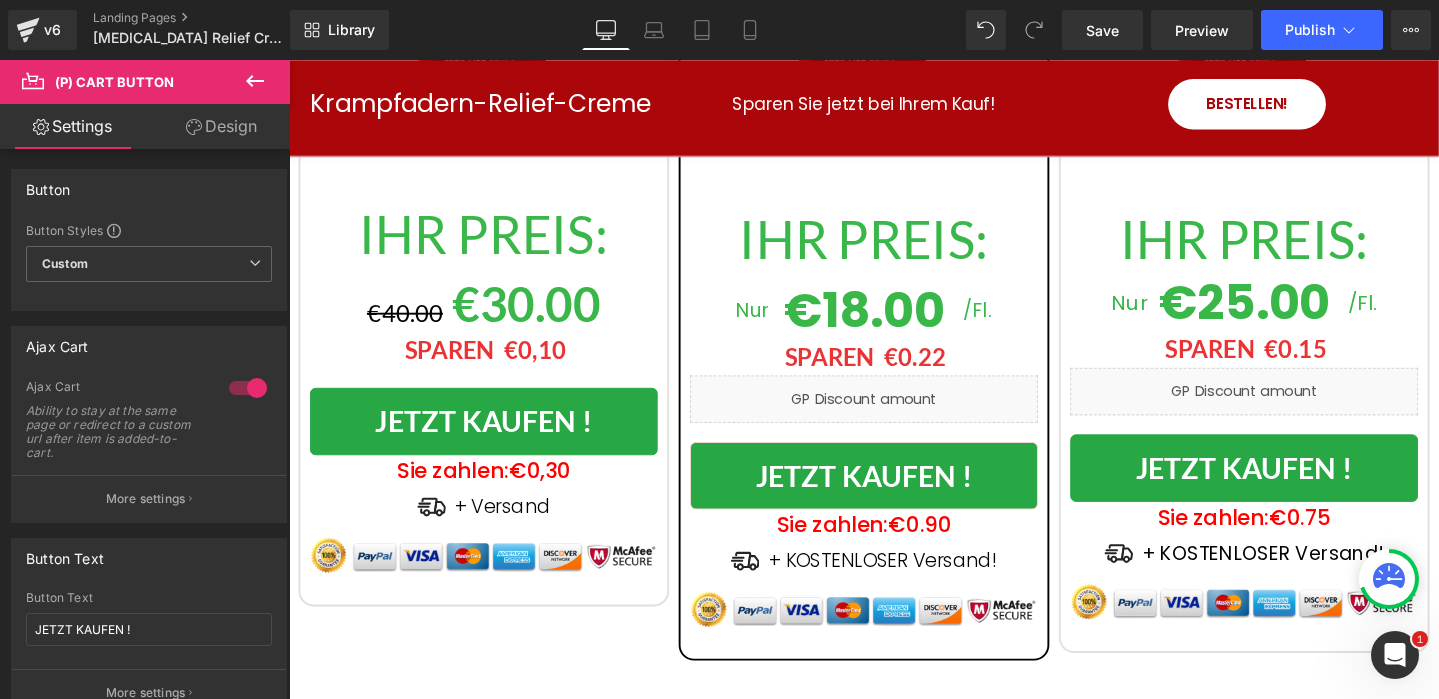 click on "Image         Vollständige Heilung von Krampfadern in nur einer Anwendung Heading         GESUNDE UND SCHÖNE BEINE Heading
Icon
Beseitigen Sie sichtbare Zeichen und Symptome von Krampfadern
Text Block
Icon
Unterstützt die Vorbeugung von Krampfadern Text Block
Icon" at bounding box center (894, -1397) 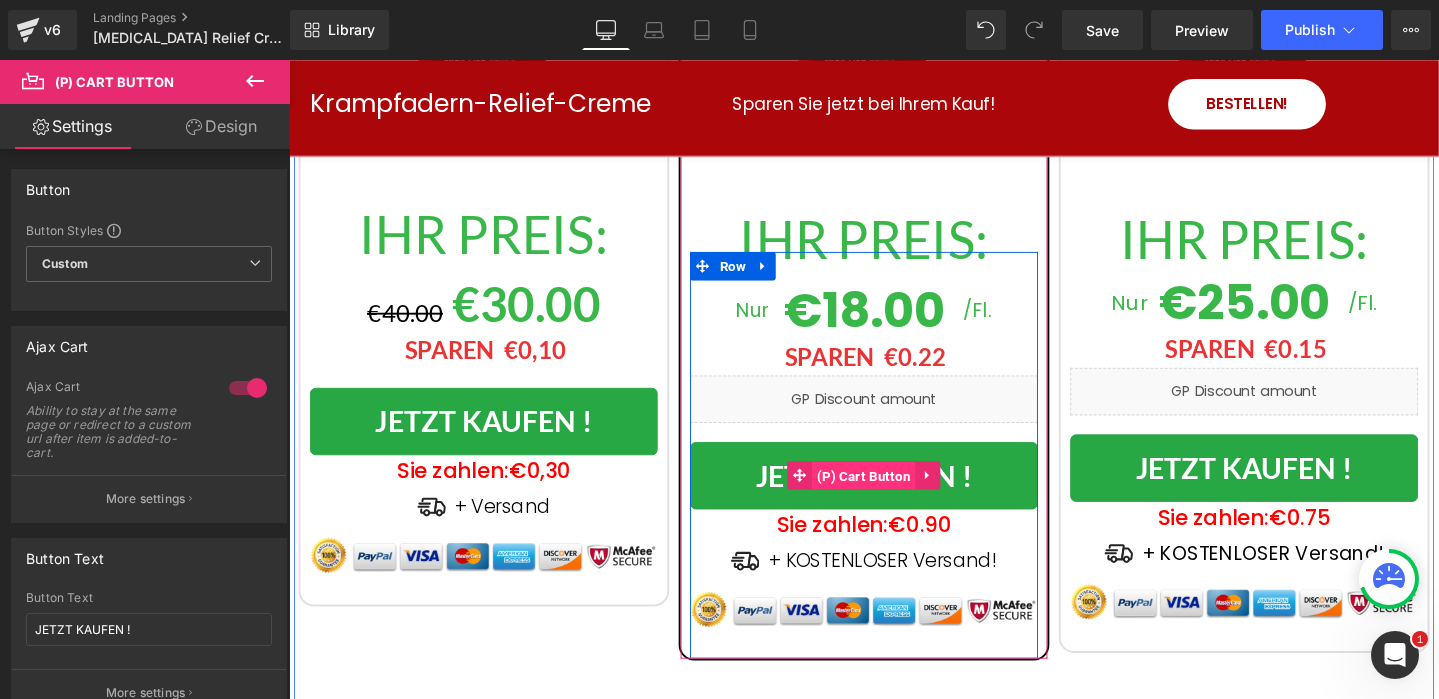 click on "(P) Cart Button" at bounding box center [894, 498] 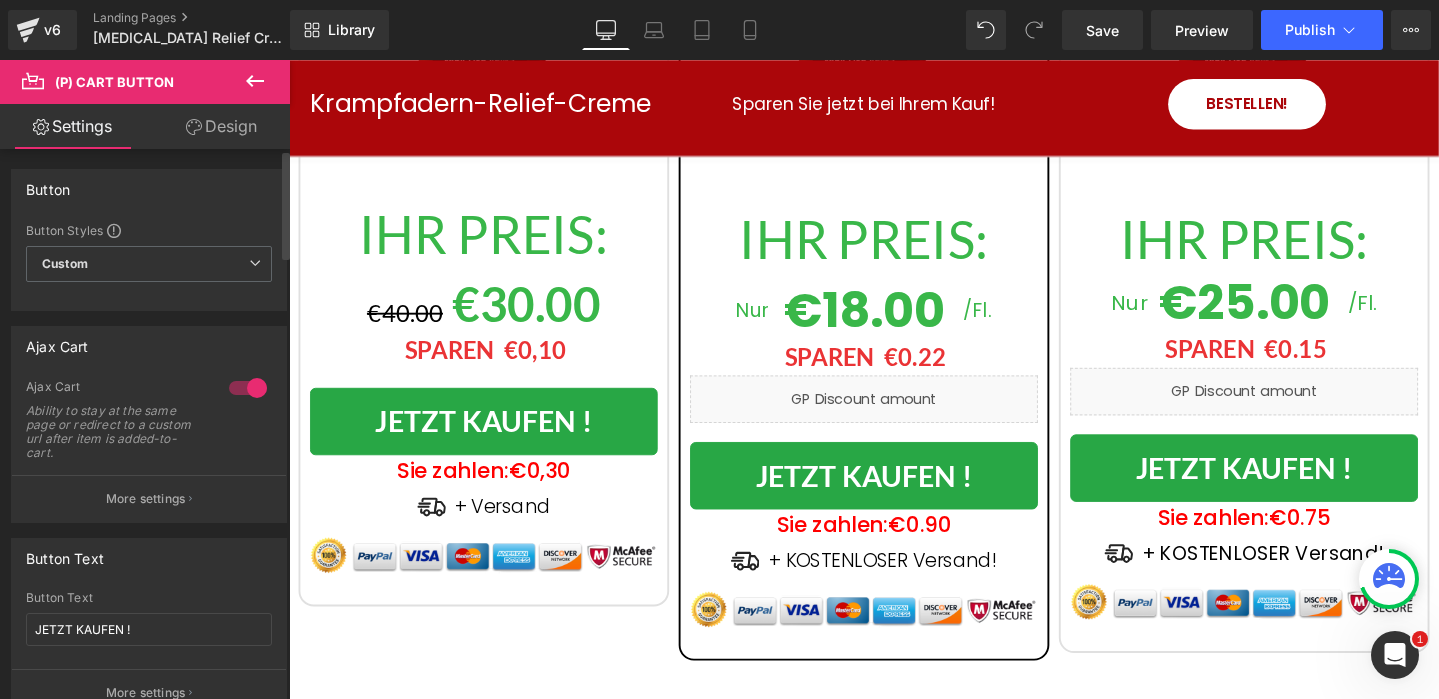 click on "More settings" at bounding box center (146, 499) 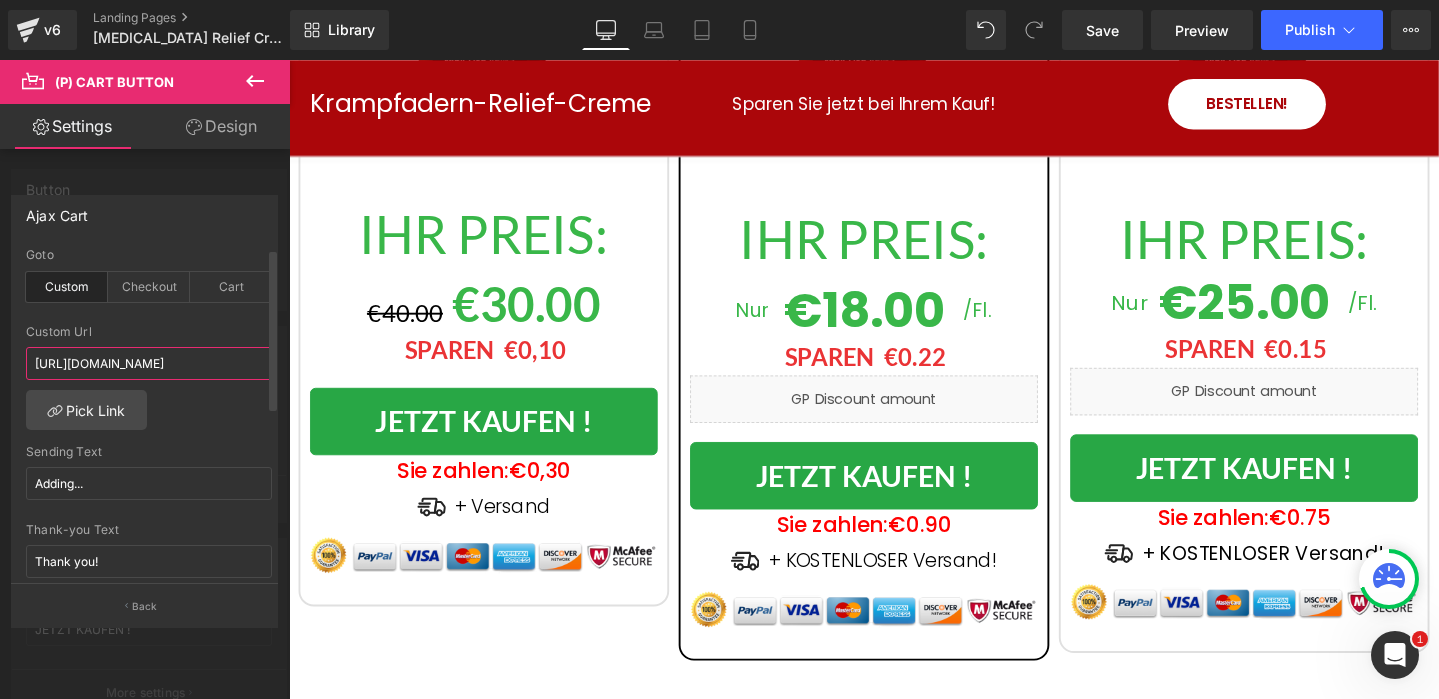 click on "[URL][DOMAIN_NAME]" at bounding box center (149, 363) 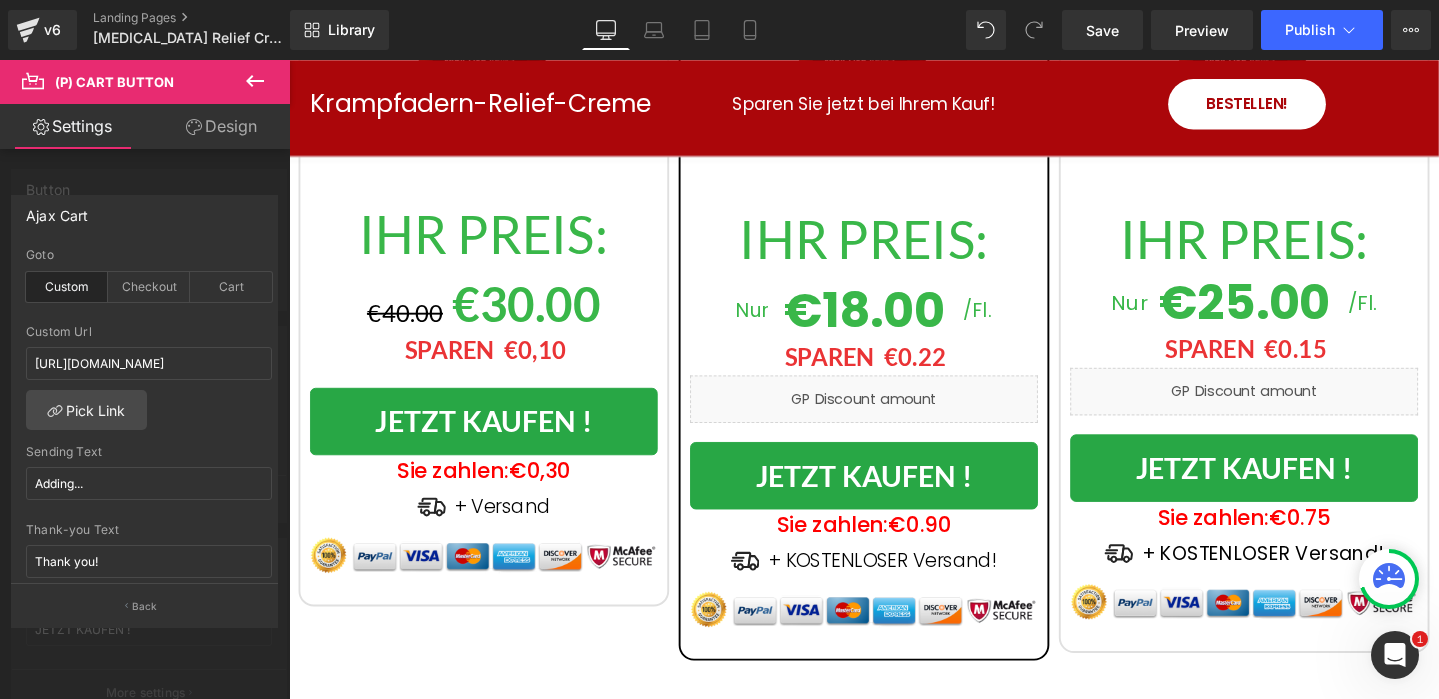 click at bounding box center [894, 396] 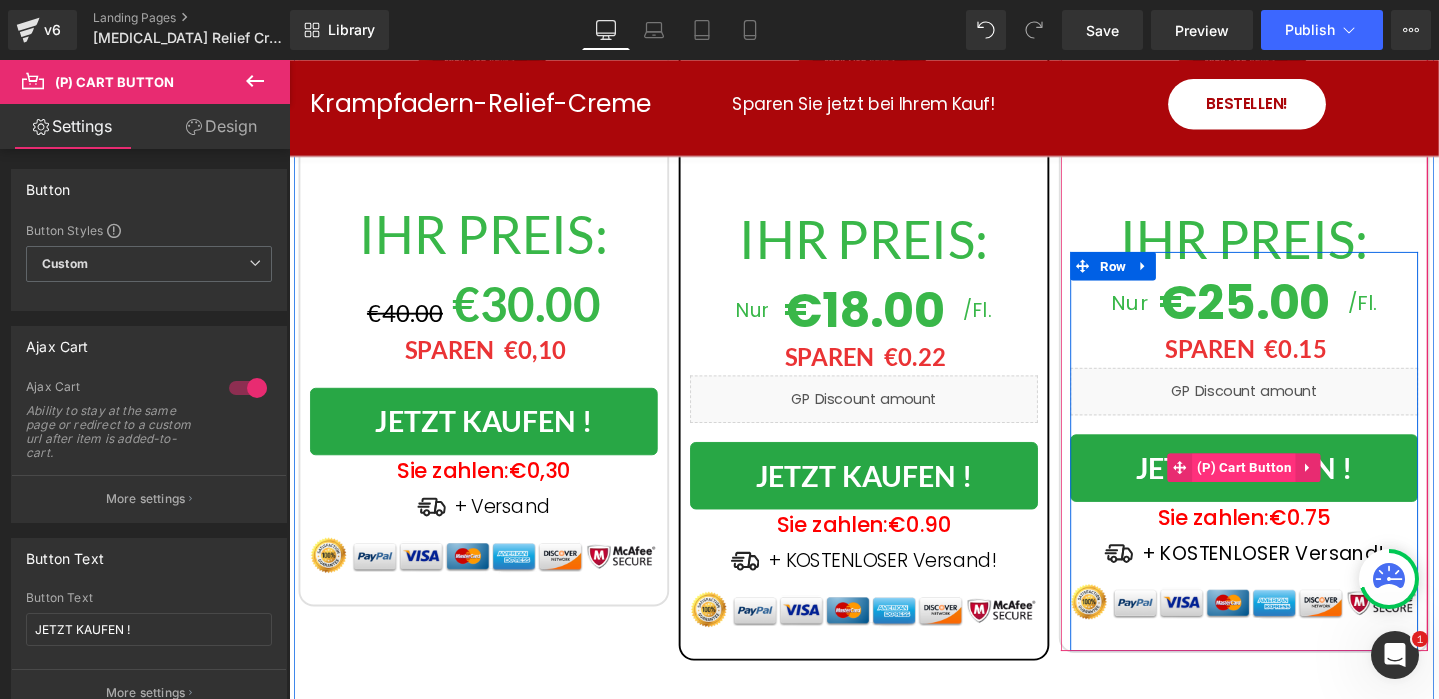 click on "(P) Cart Button" at bounding box center [1294, 489] 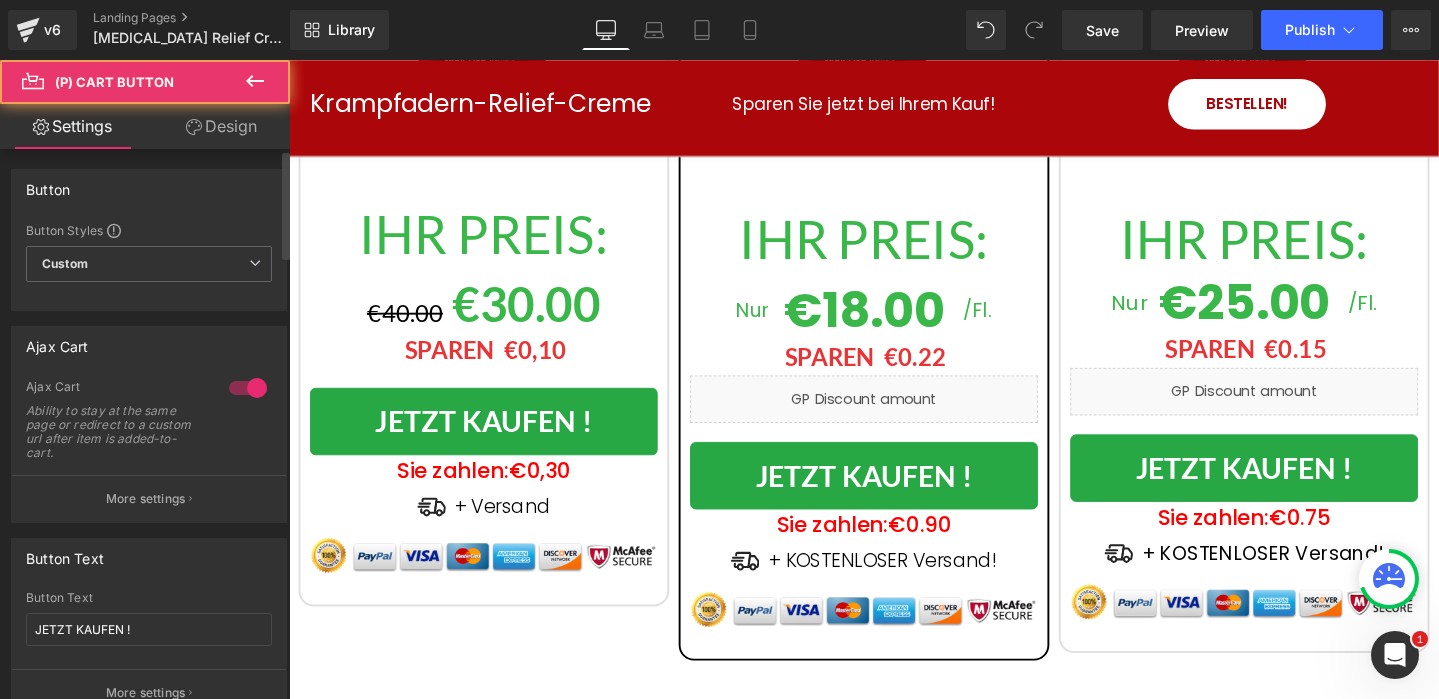 click on "More settings" at bounding box center (146, 499) 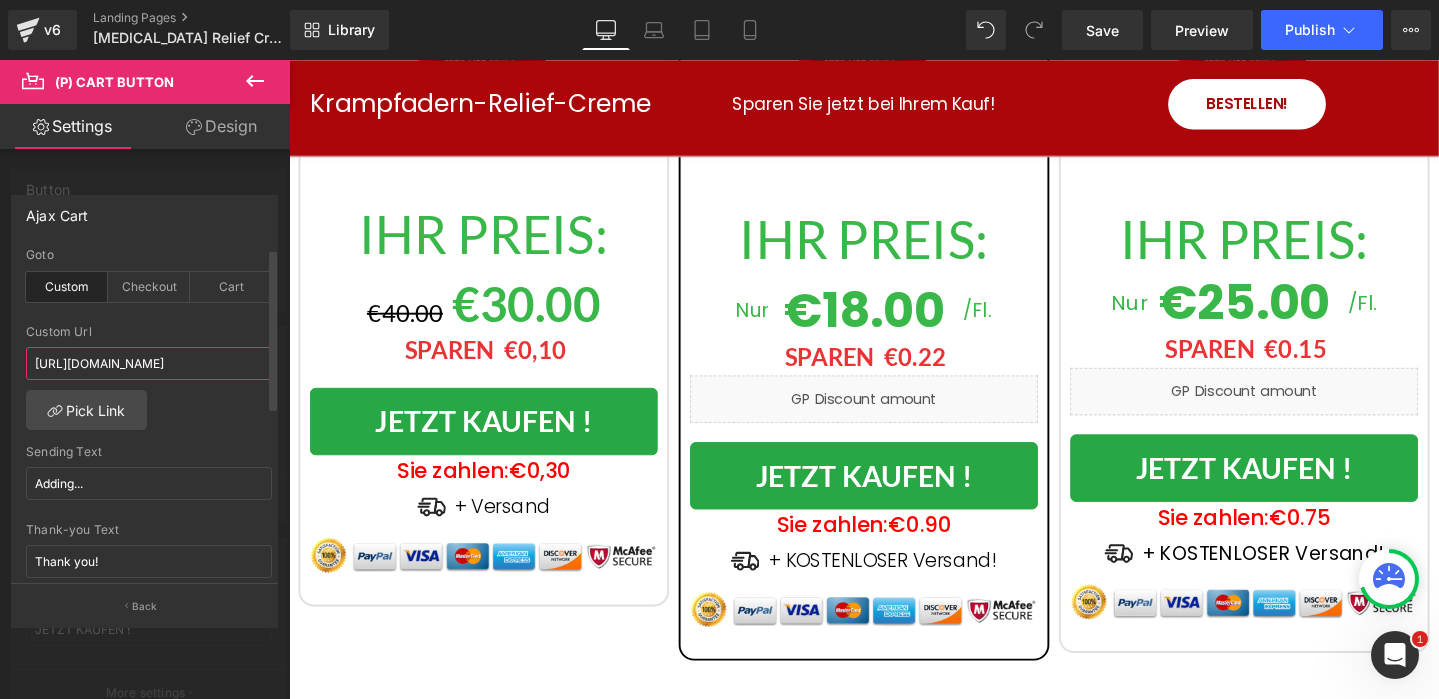 drag, startPoint x: 243, startPoint y: 367, endPoint x: 255, endPoint y: 396, distance: 31.38471 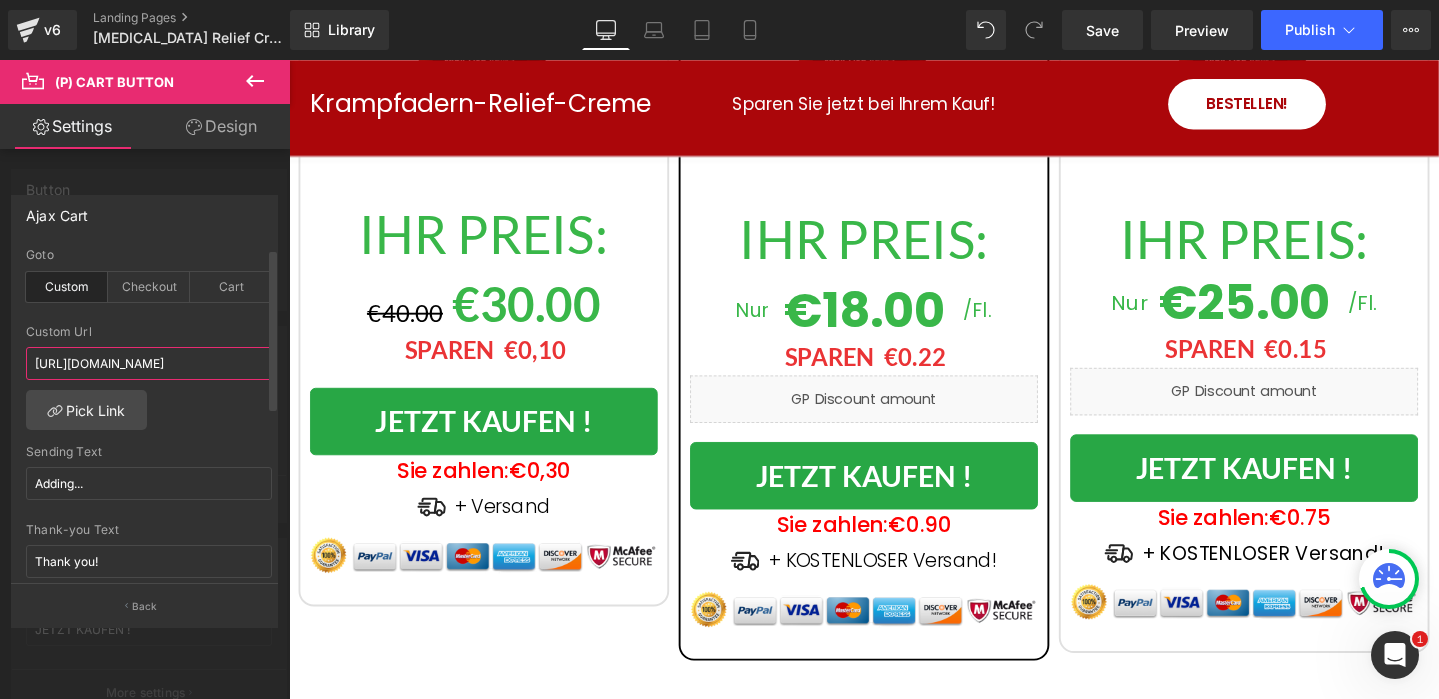 click on "[URL][DOMAIN_NAME]" at bounding box center [149, 363] 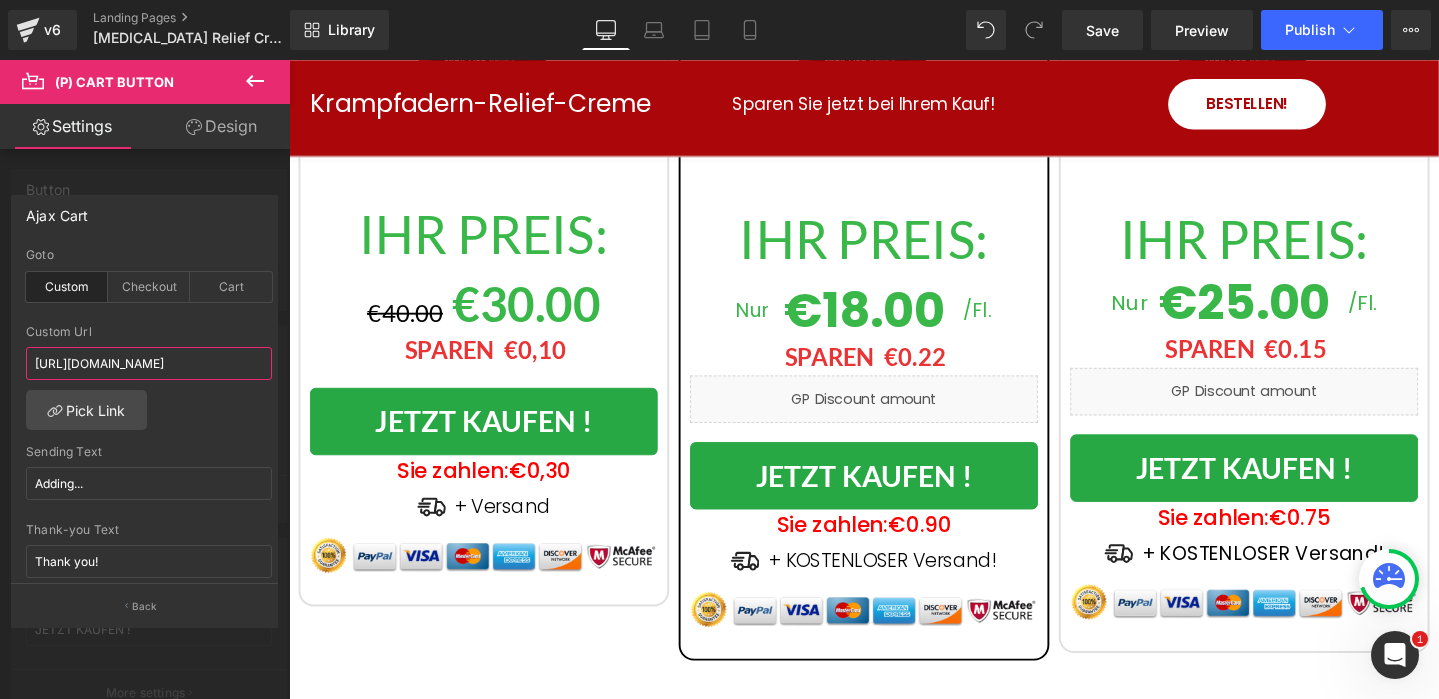 scroll, scrollTop: 6453, scrollLeft: 0, axis: vertical 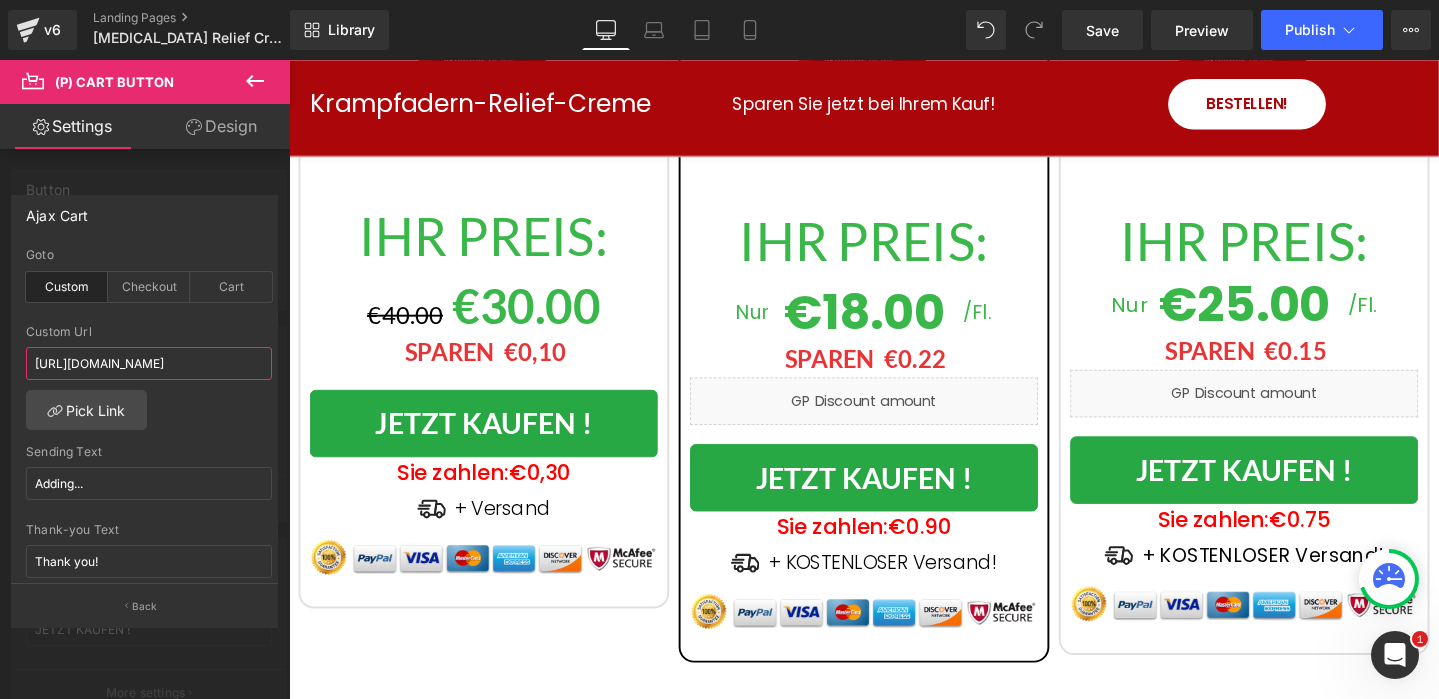 type on "[URL][DOMAIN_NAME]" 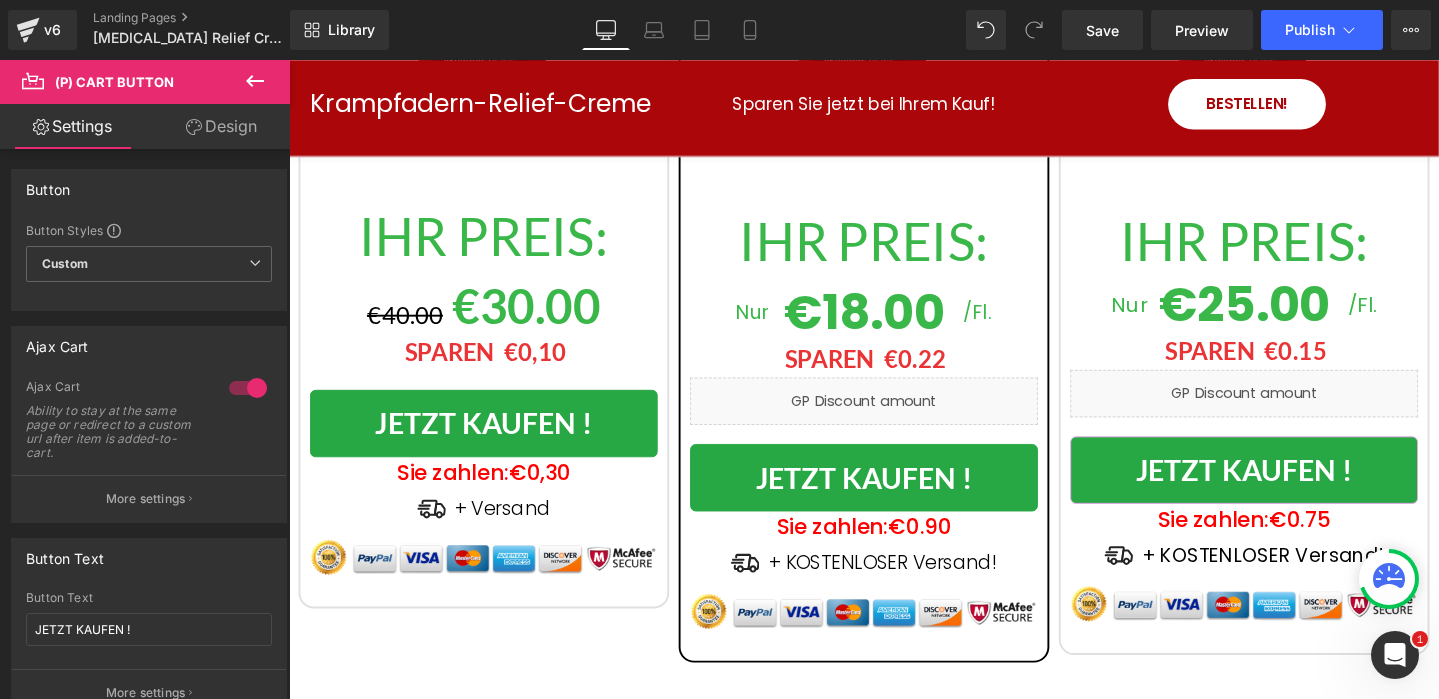 click on "Image         Vollständige Heilung von Krampfadern in nur einer Anwendung Heading         GESUNDE UND SCHÖNE BEINE Heading
Icon
Beseitigen Sie sichtbare Zeichen und Symptome von Krampfadern
Text Block
Icon
Unterstützt die Vorbeugung von Krampfadern Text Block
Icon" at bounding box center [894, -1395] 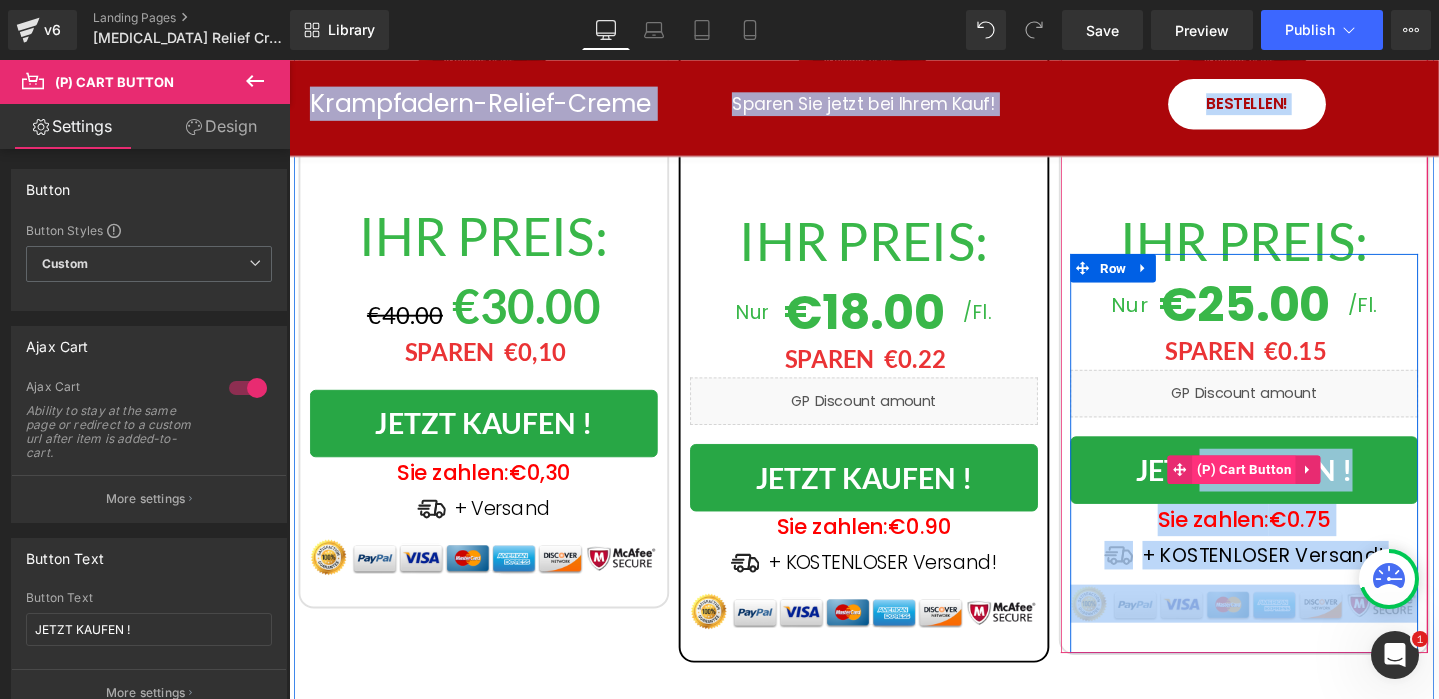 click on "(P) Cart Button" at bounding box center (1294, 491) 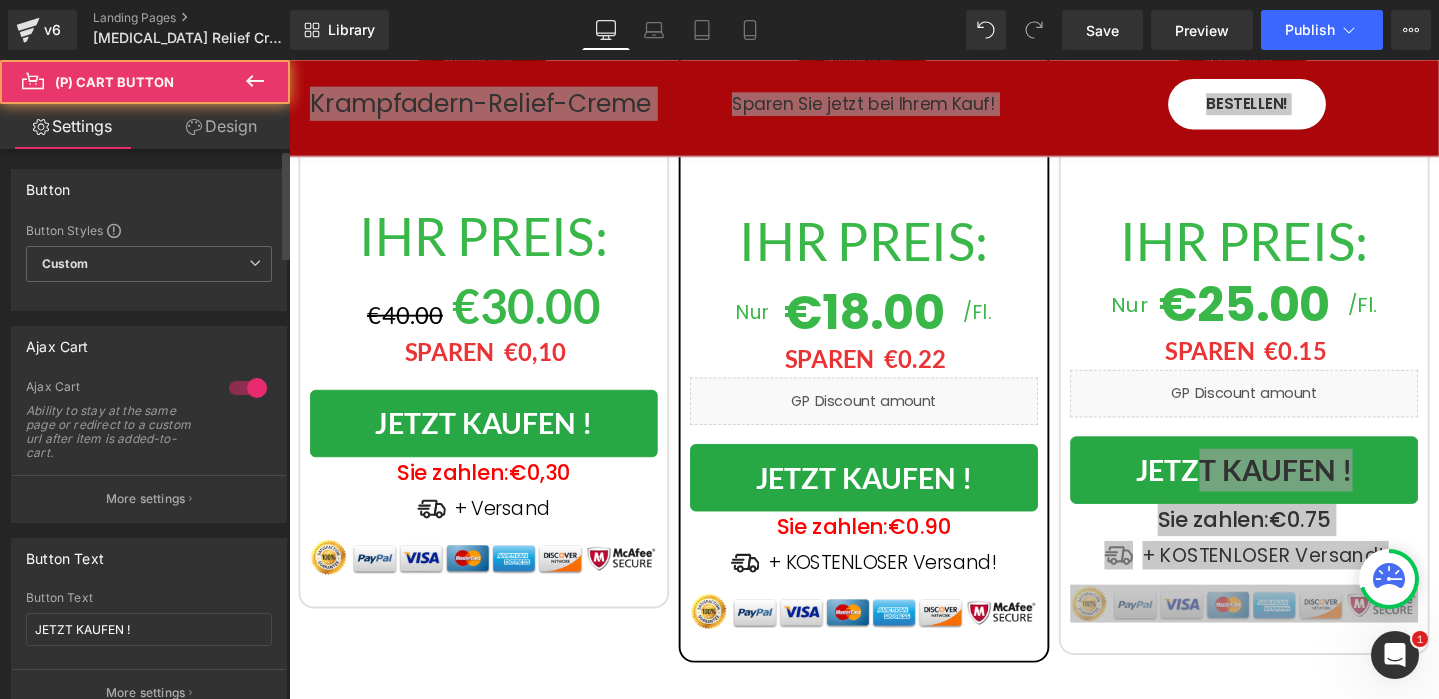 click on "More settings" at bounding box center [146, 499] 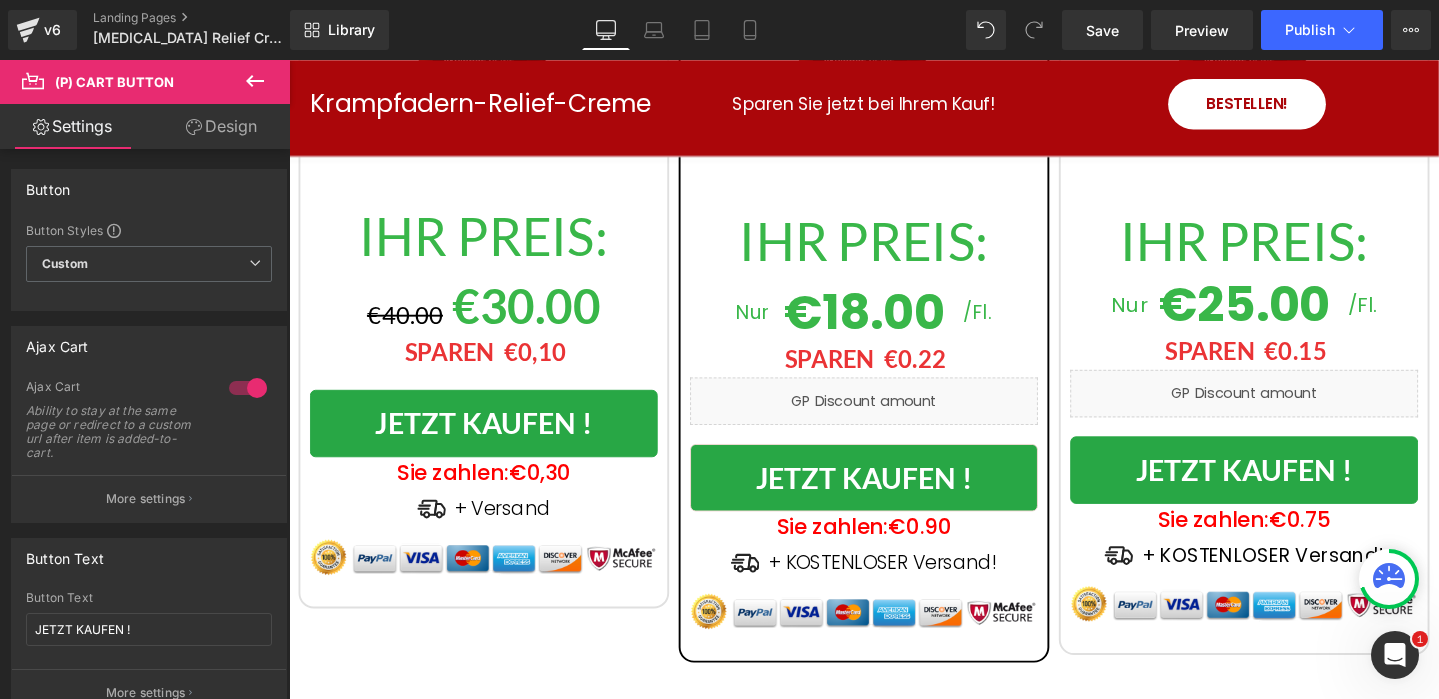 click on "Image         Vollständige Heilung von Krampfadern in nur einer Anwendung Heading         GESUNDE UND SCHÖNE BEINE Heading
Icon
Beseitigen Sie sichtbare Zeichen und Symptome von Krampfadern
Text Block
Icon
Unterstützt die Vorbeugung von Krampfadern Text Block
Icon" at bounding box center [894, -1395] 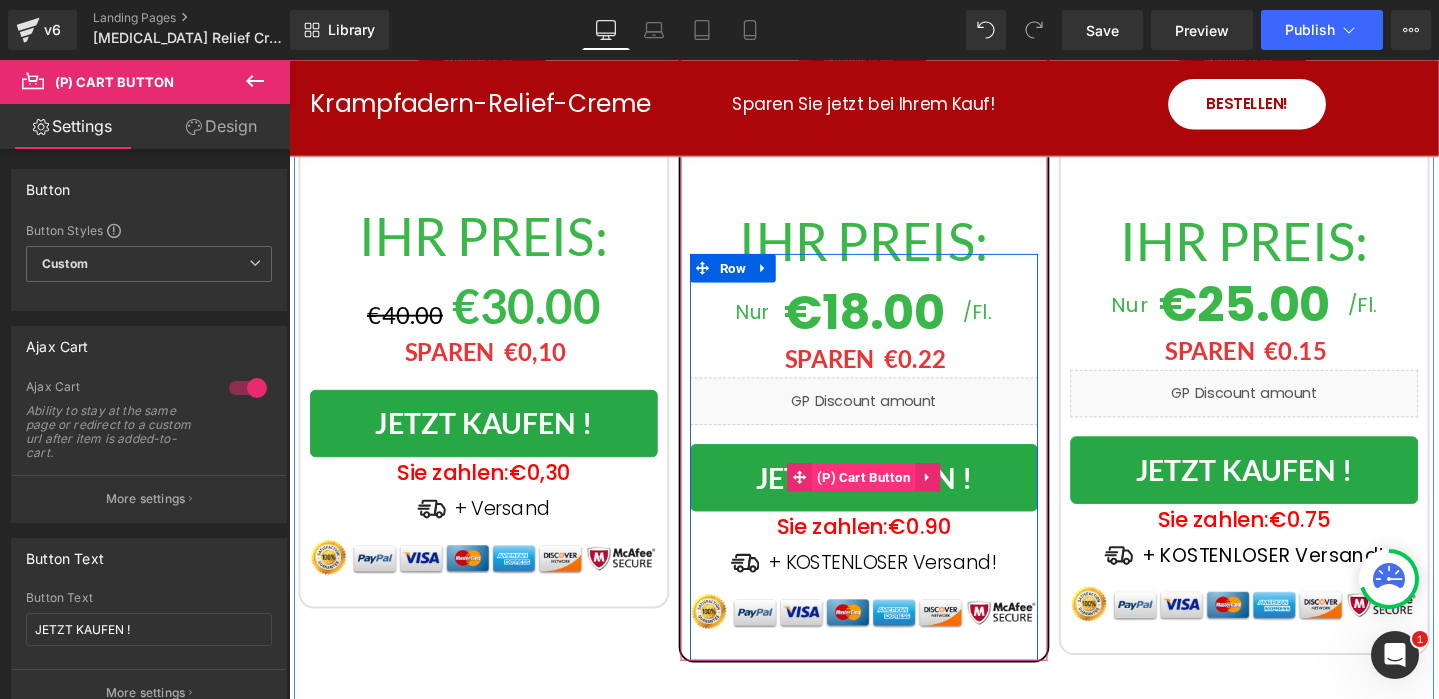 click on "(P) Cart Button" at bounding box center (894, 499) 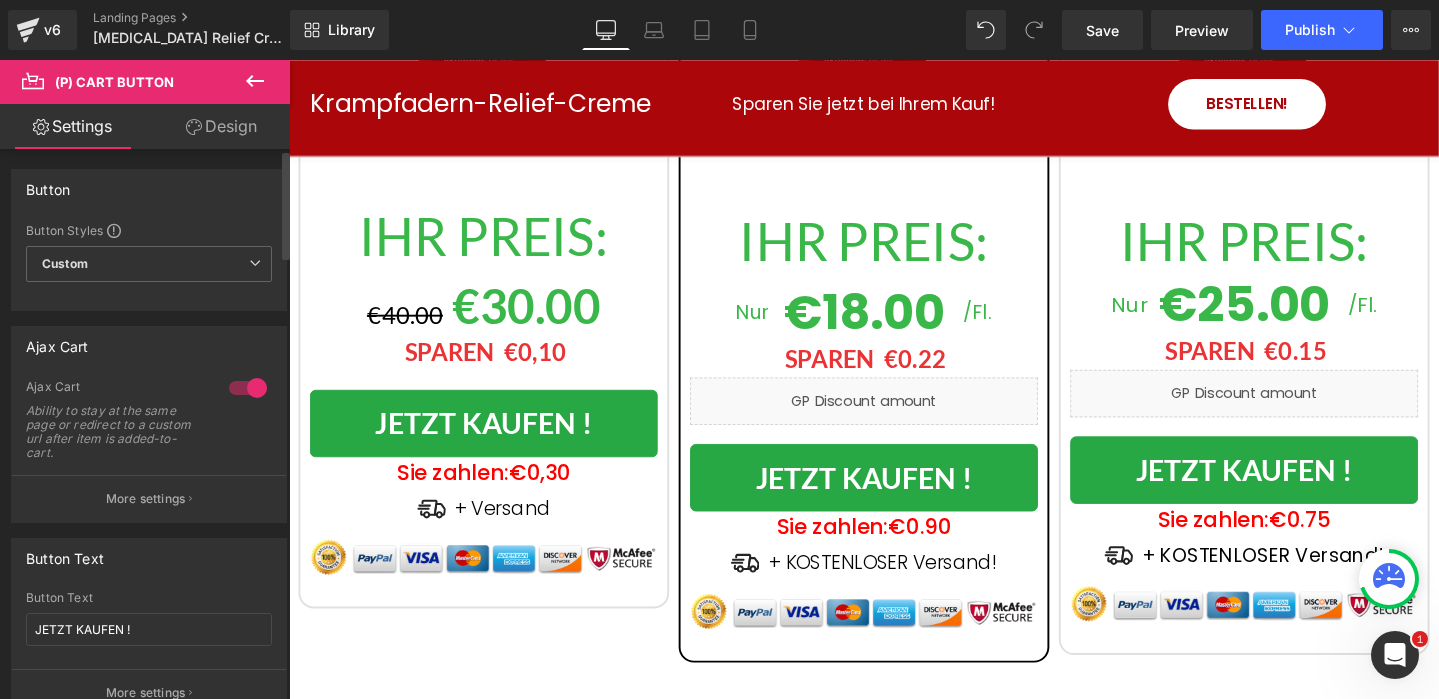 click on "More settings" at bounding box center [149, 498] 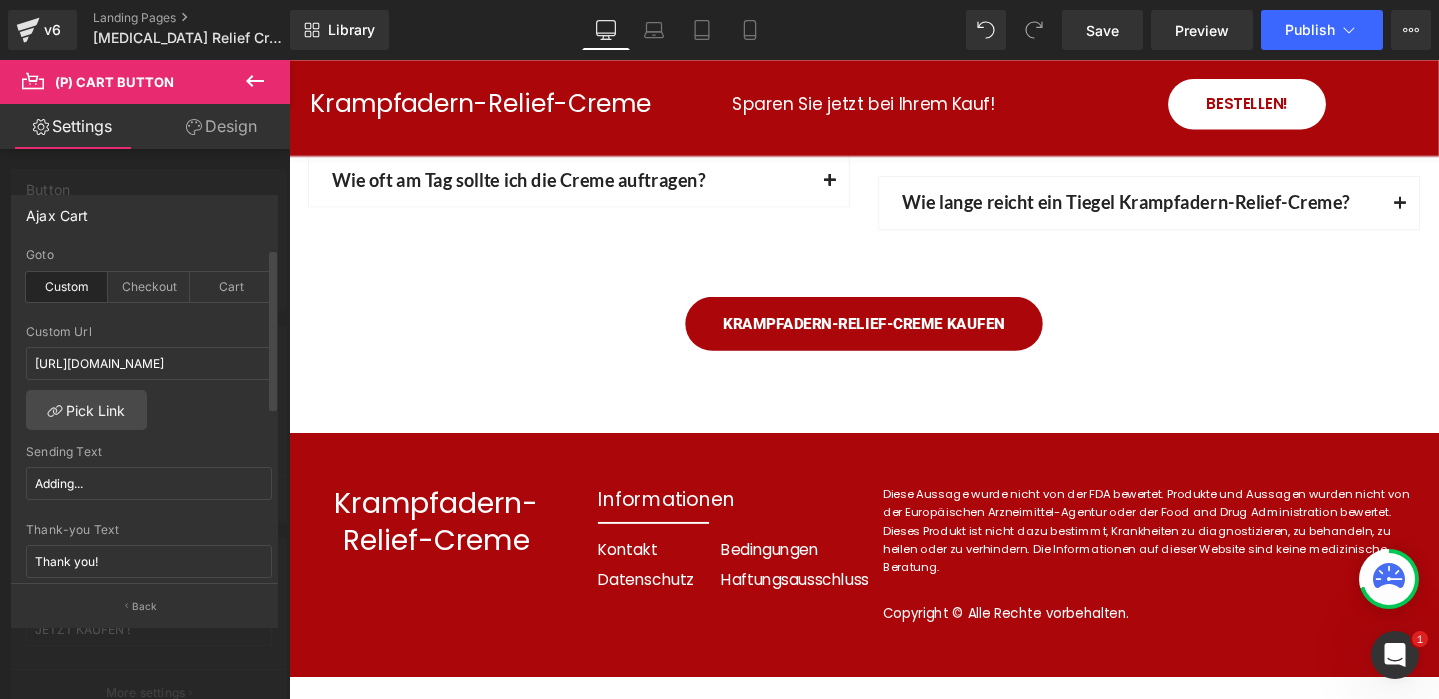 scroll, scrollTop: 9077, scrollLeft: 0, axis: vertical 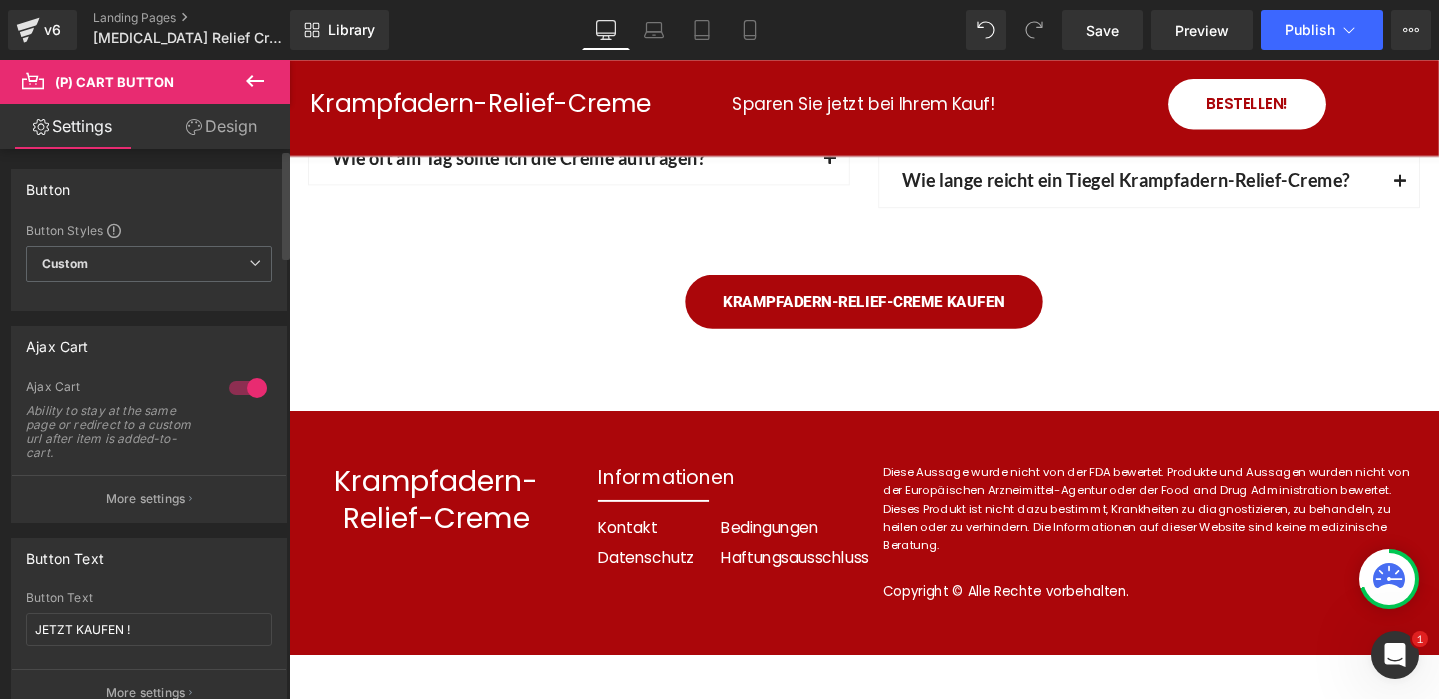 click on "Image         Vollständige Heilung von Krampfadern in nur einer Anwendung Heading         GESUNDE UND SCHÖNE BEINE Heading
Icon
Beseitigen Sie sichtbare Zeichen und Symptome von Krampfadern
Text Block
Icon
Unterstützt die Vorbeugung von Krampfadern Text Block
Icon" at bounding box center [894, -4019] 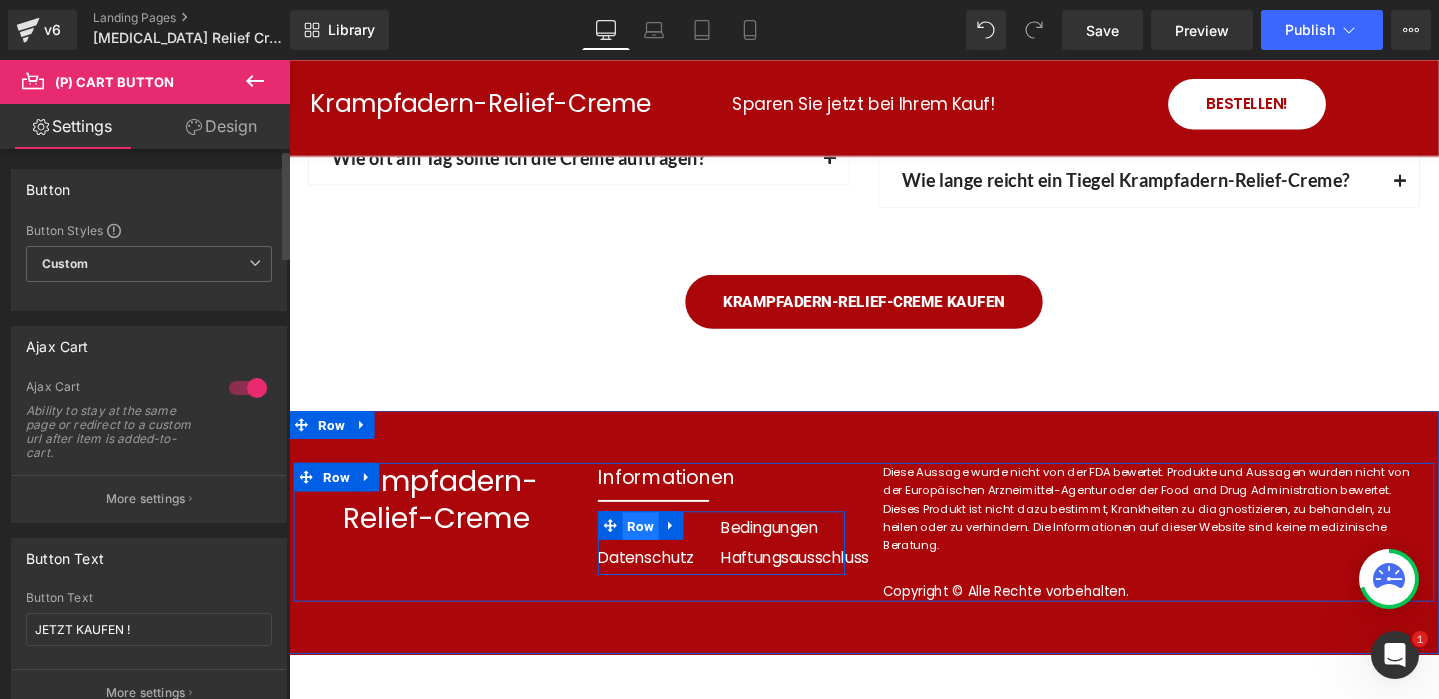 click on "Row" at bounding box center (659, 551) 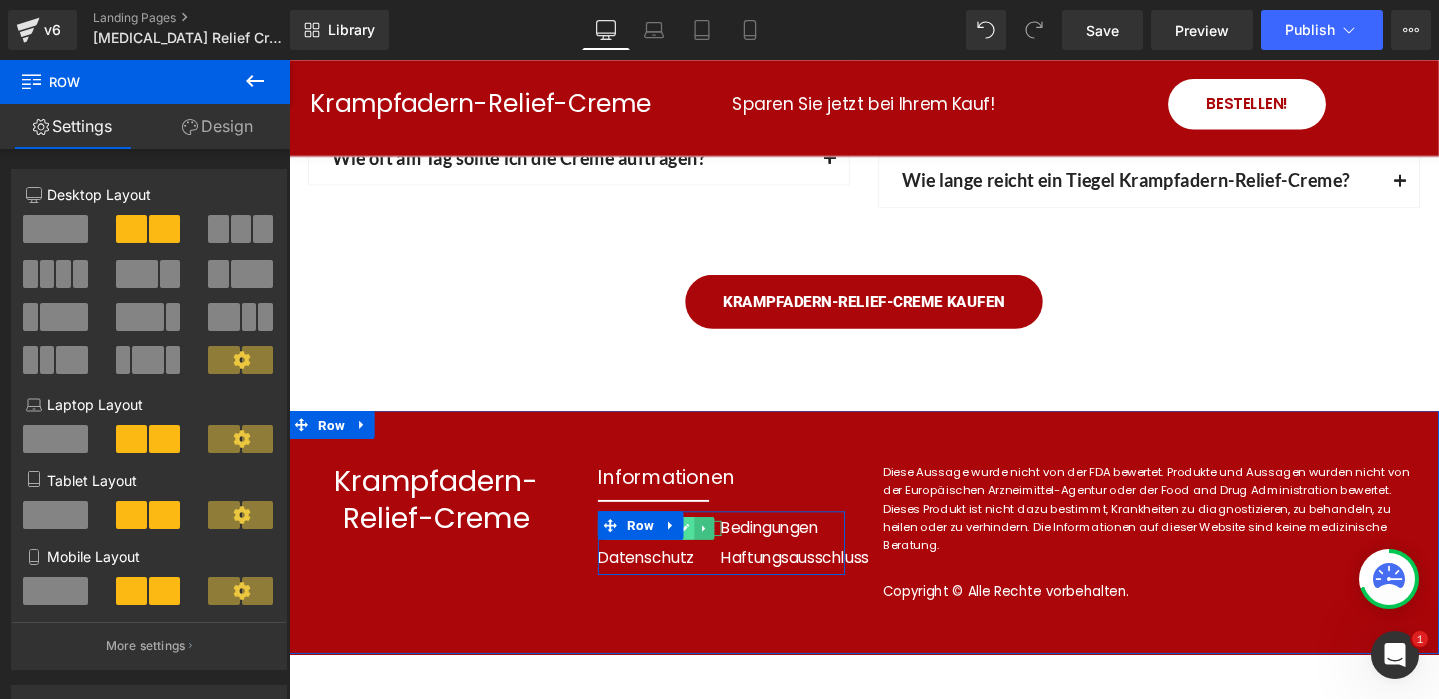 click at bounding box center [705, 553] 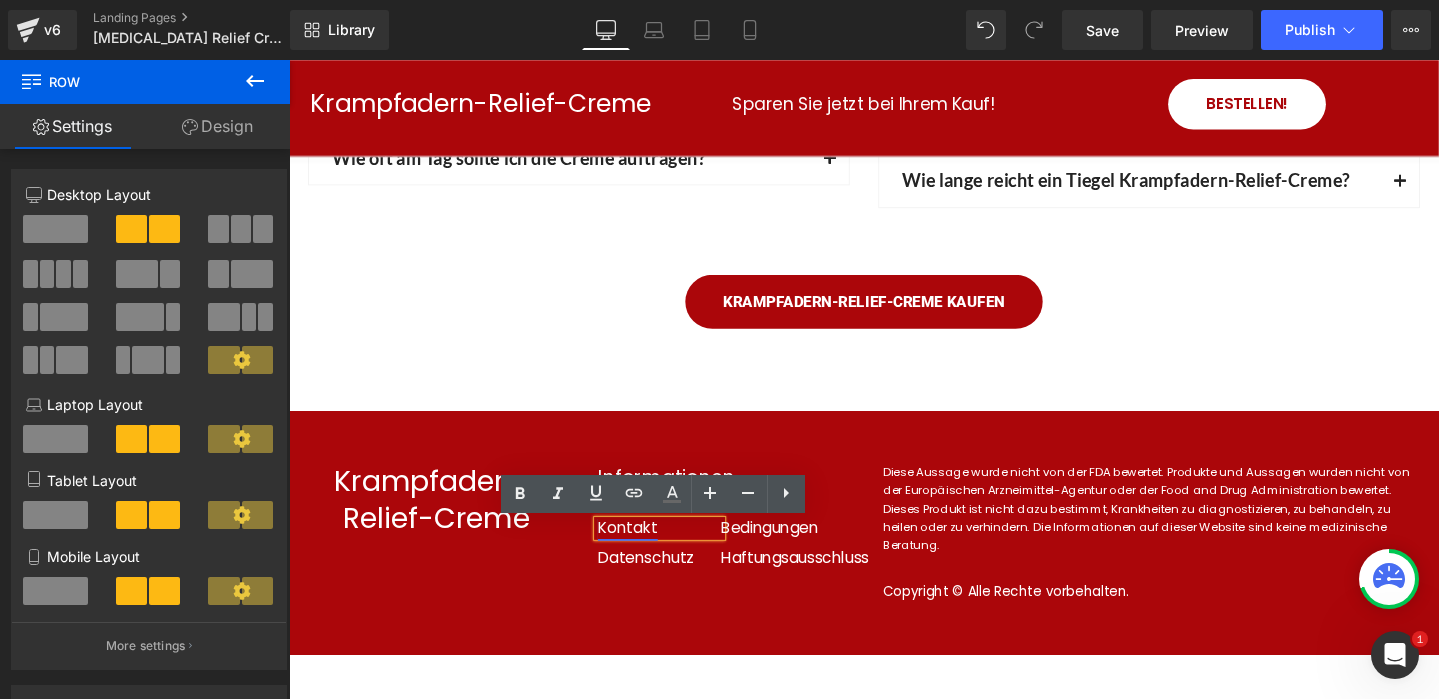 click on "Kontakt" at bounding box center (645, 552) 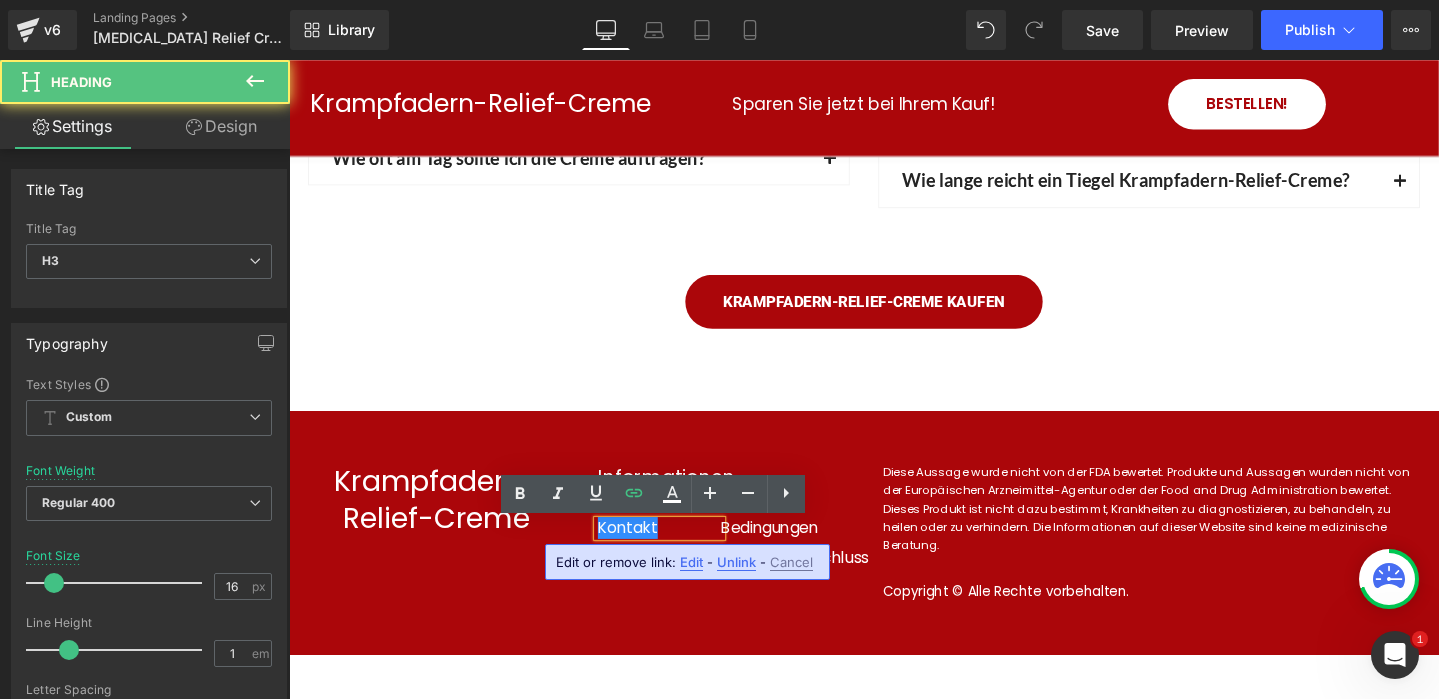 click on "Edit" at bounding box center (691, 562) 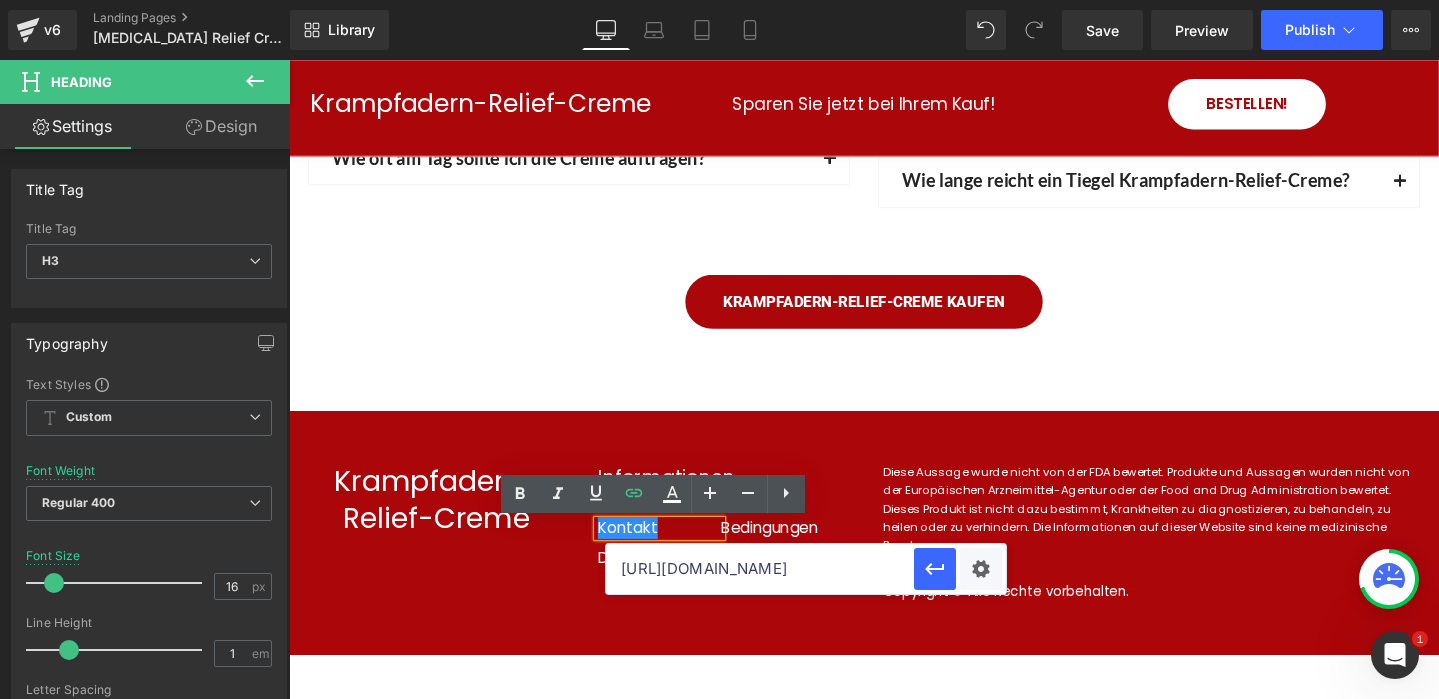 click on "[URL][DOMAIN_NAME]" at bounding box center (760, 569) 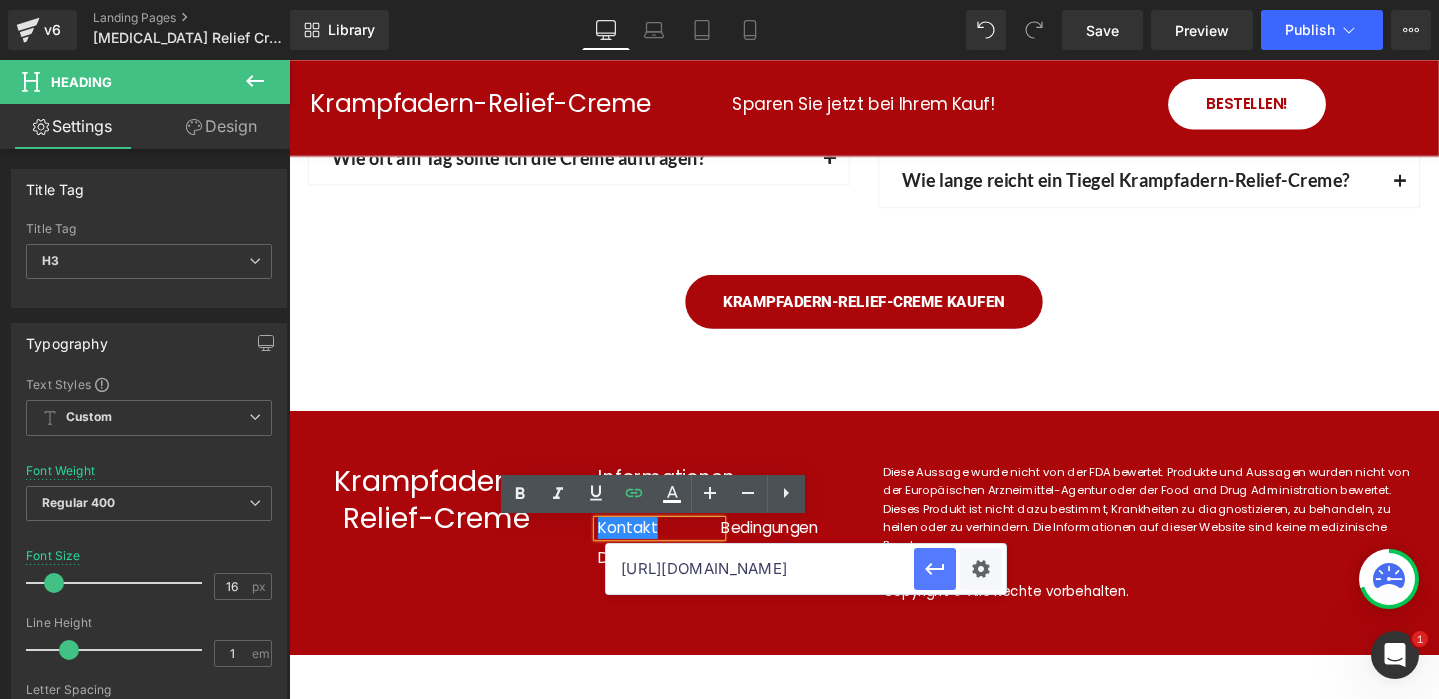 click 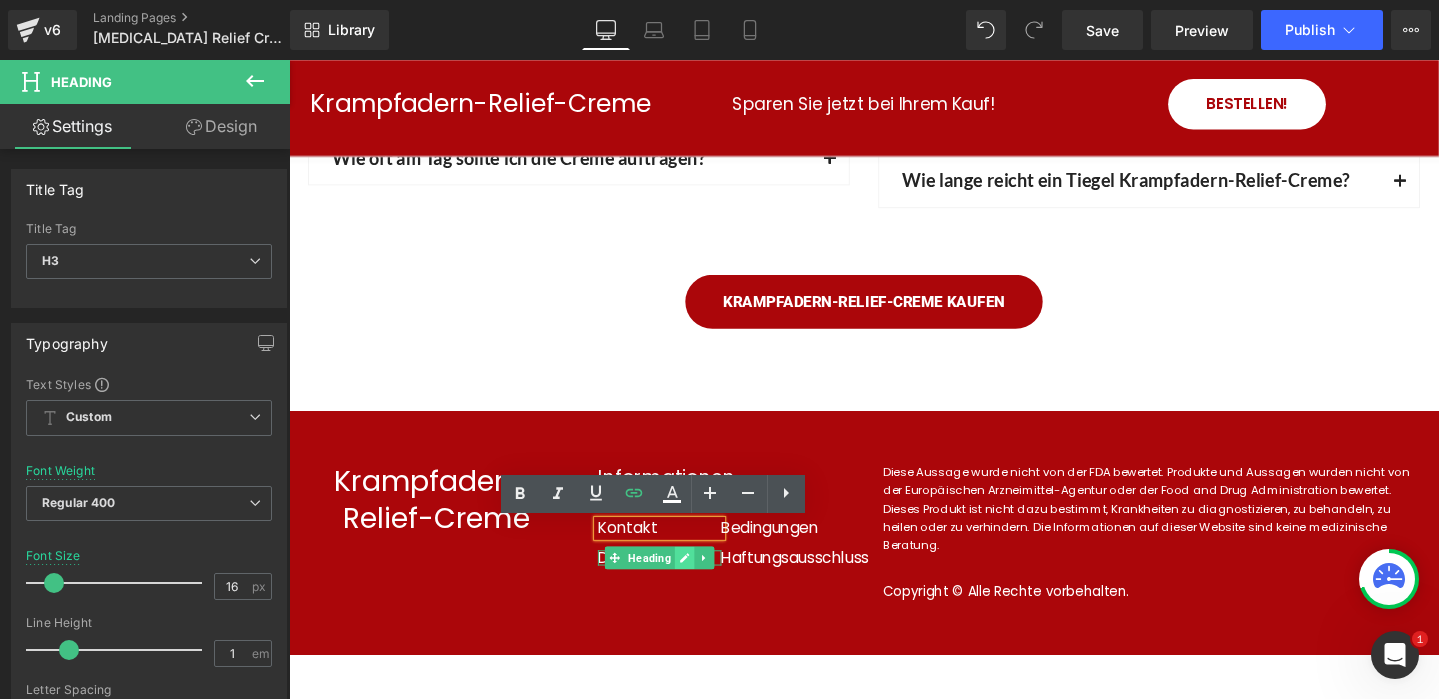 click 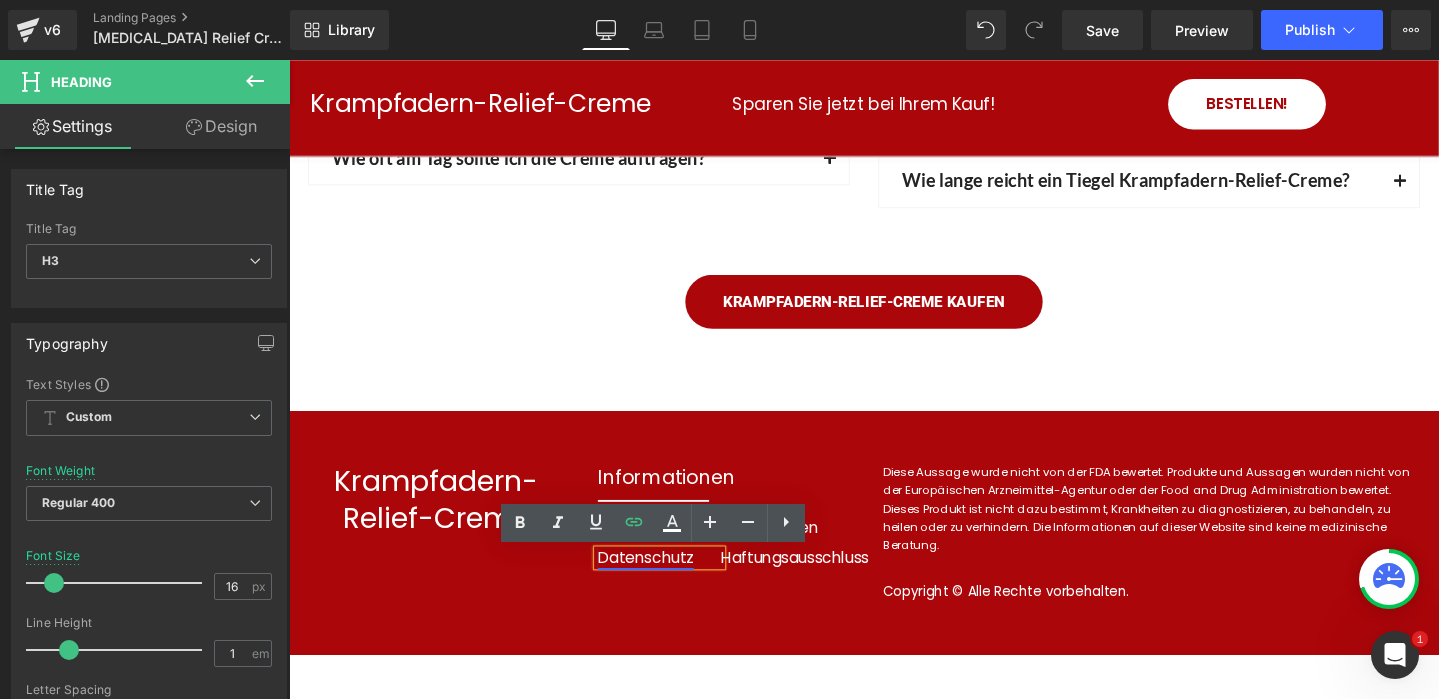 click on "Datenschutz" at bounding box center [664, 583] 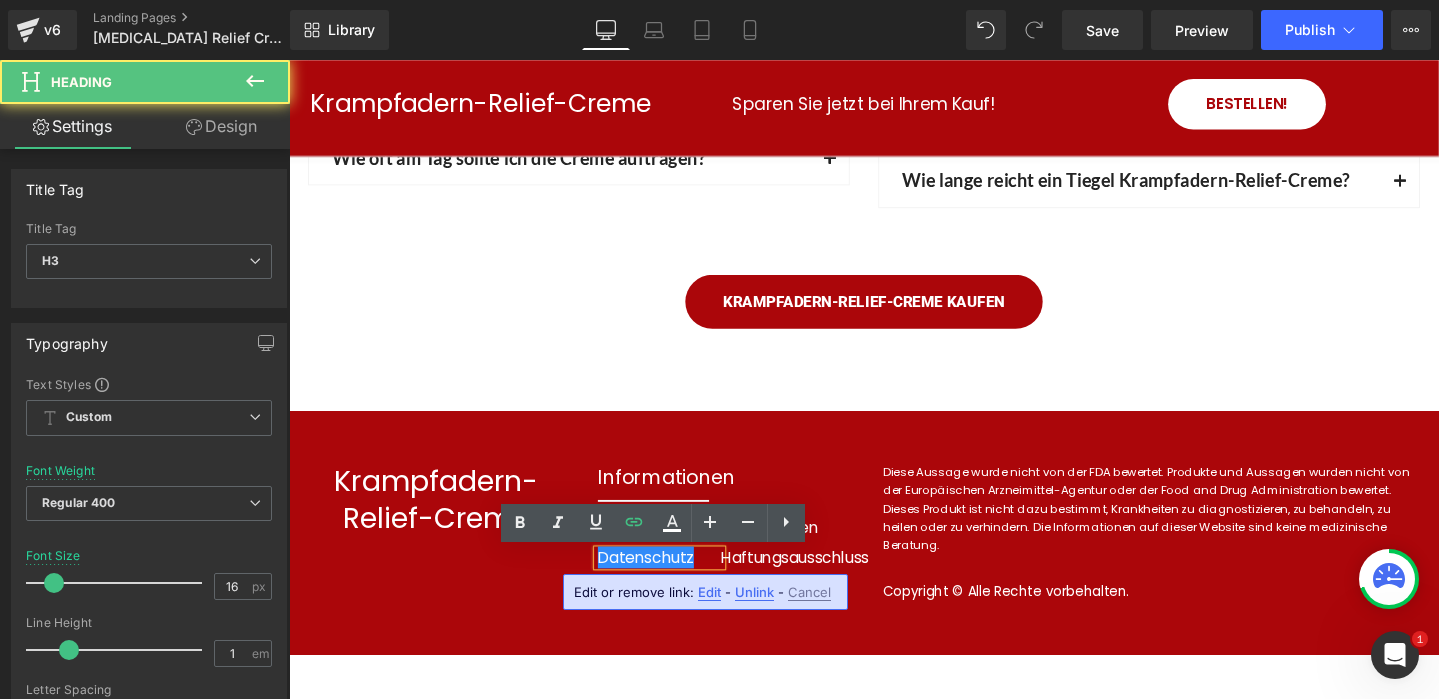 click on "Edit" at bounding box center (709, 592) 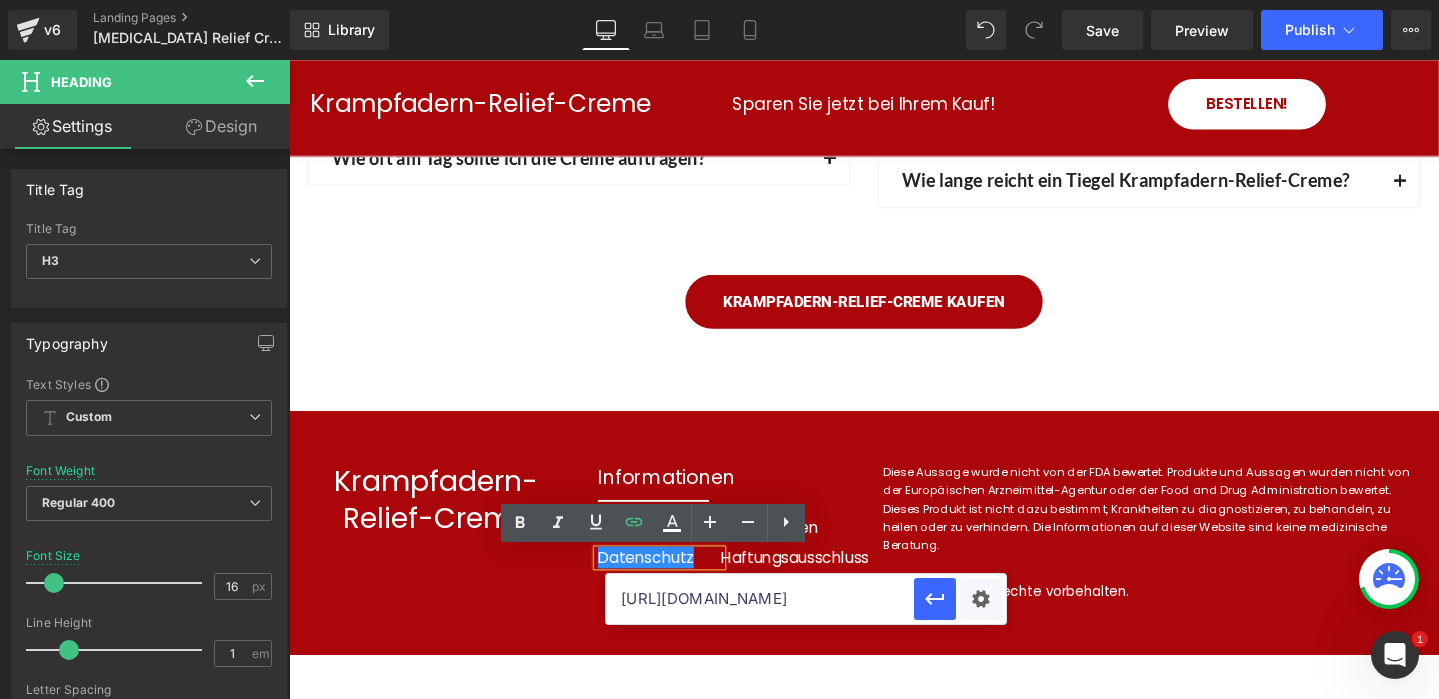 drag, startPoint x: 825, startPoint y: 600, endPoint x: 837, endPoint y: 619, distance: 22.472204 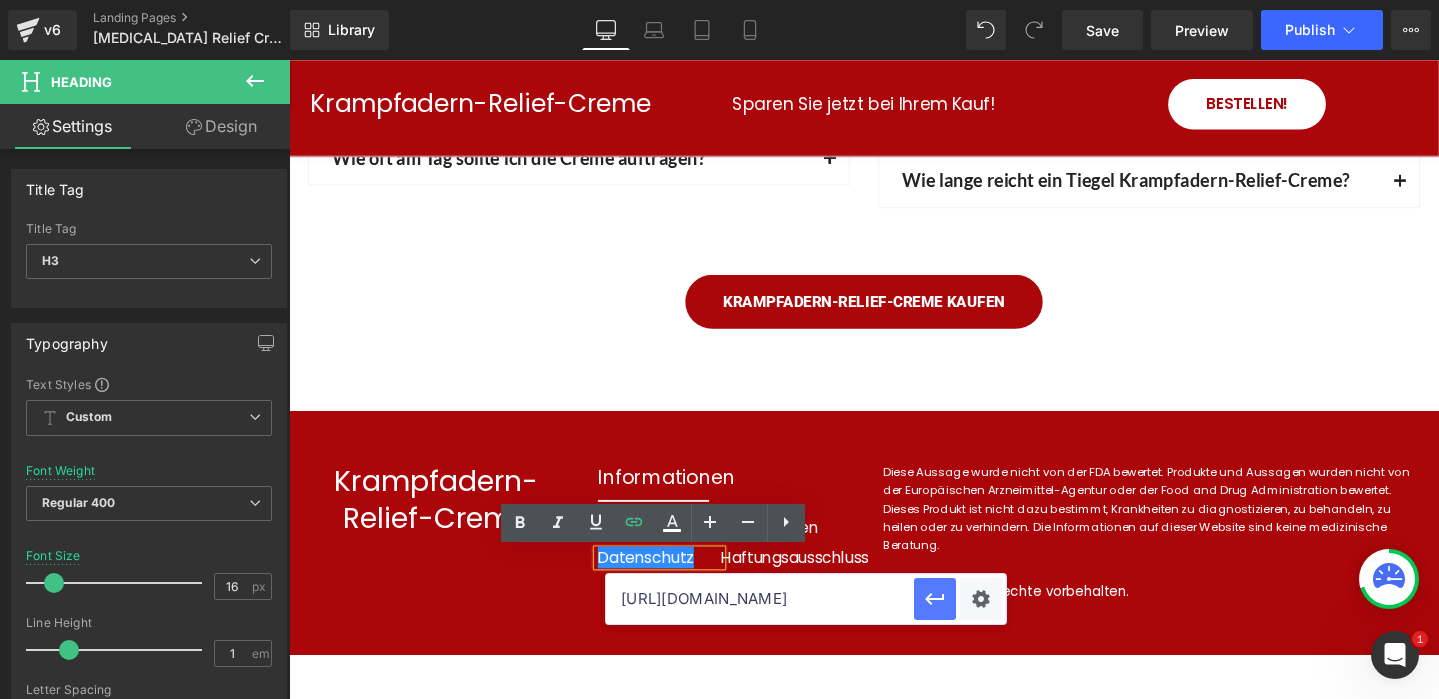 click 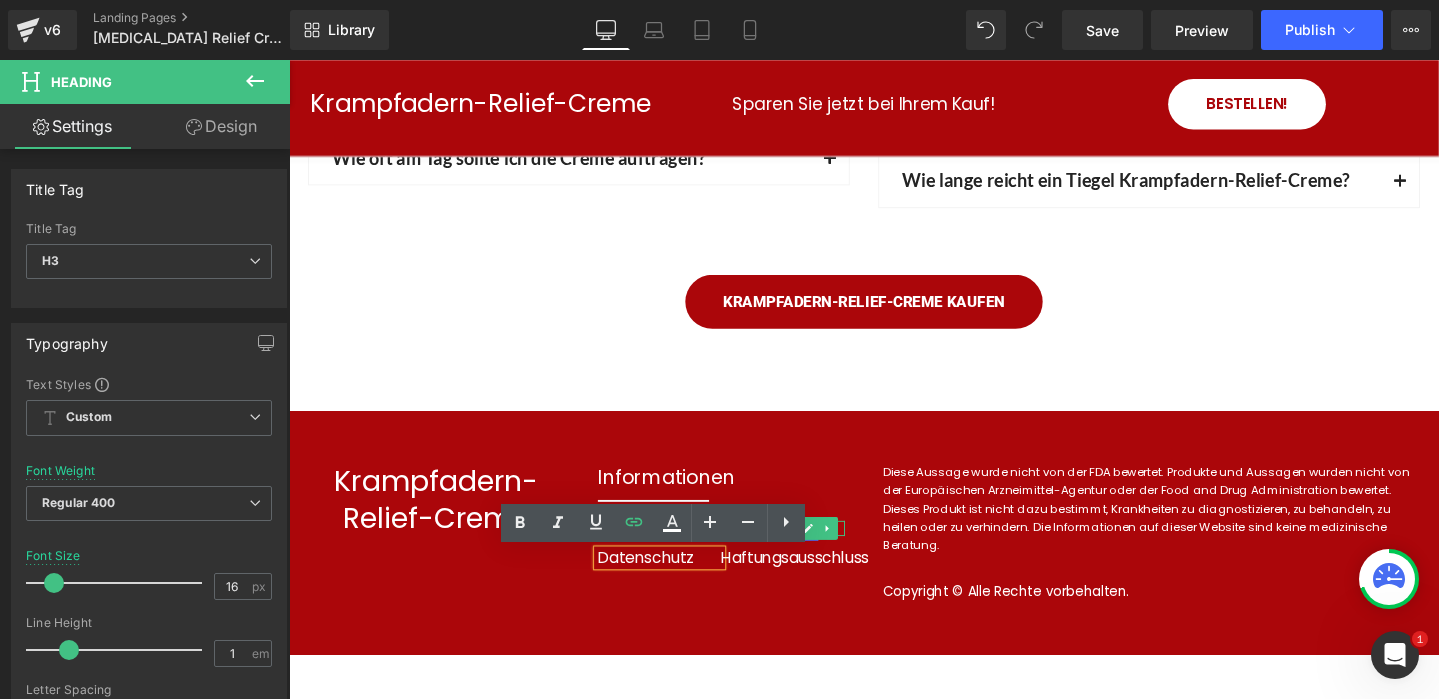 click 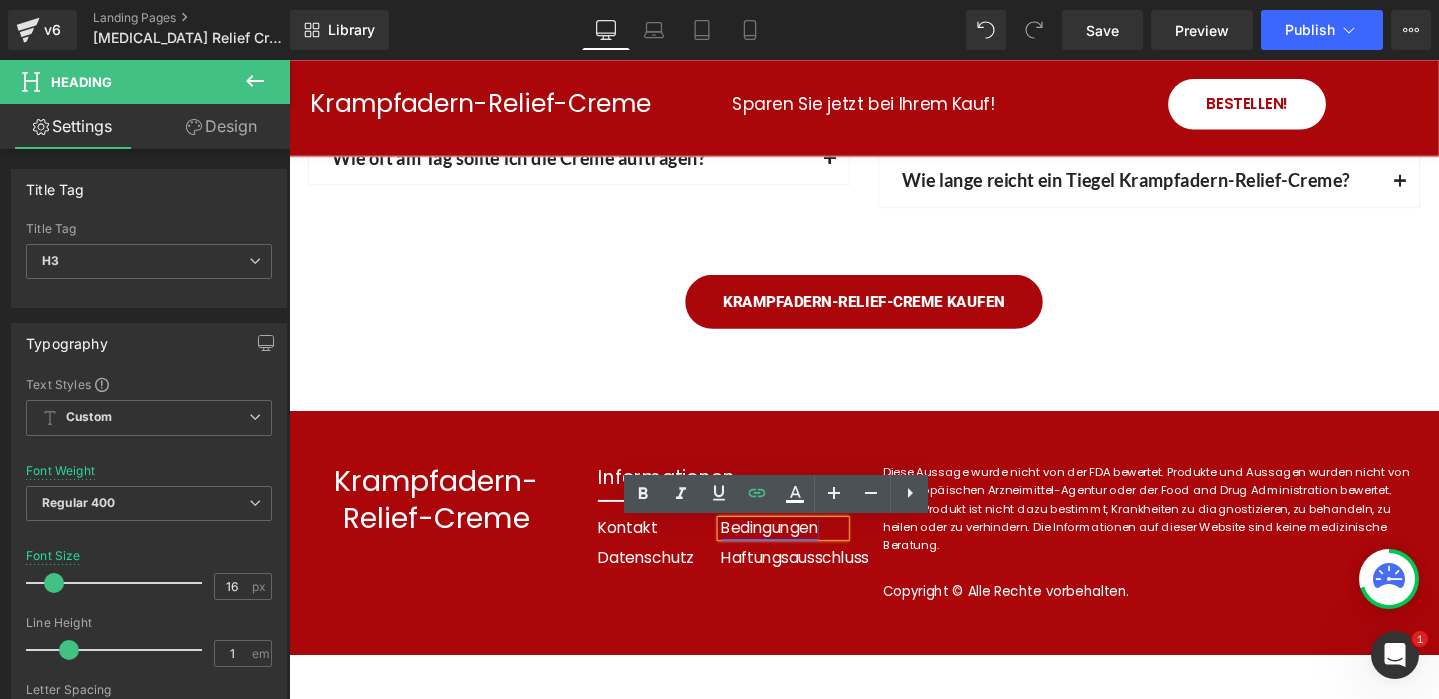 click on "Bedingungen" at bounding box center [795, 552] 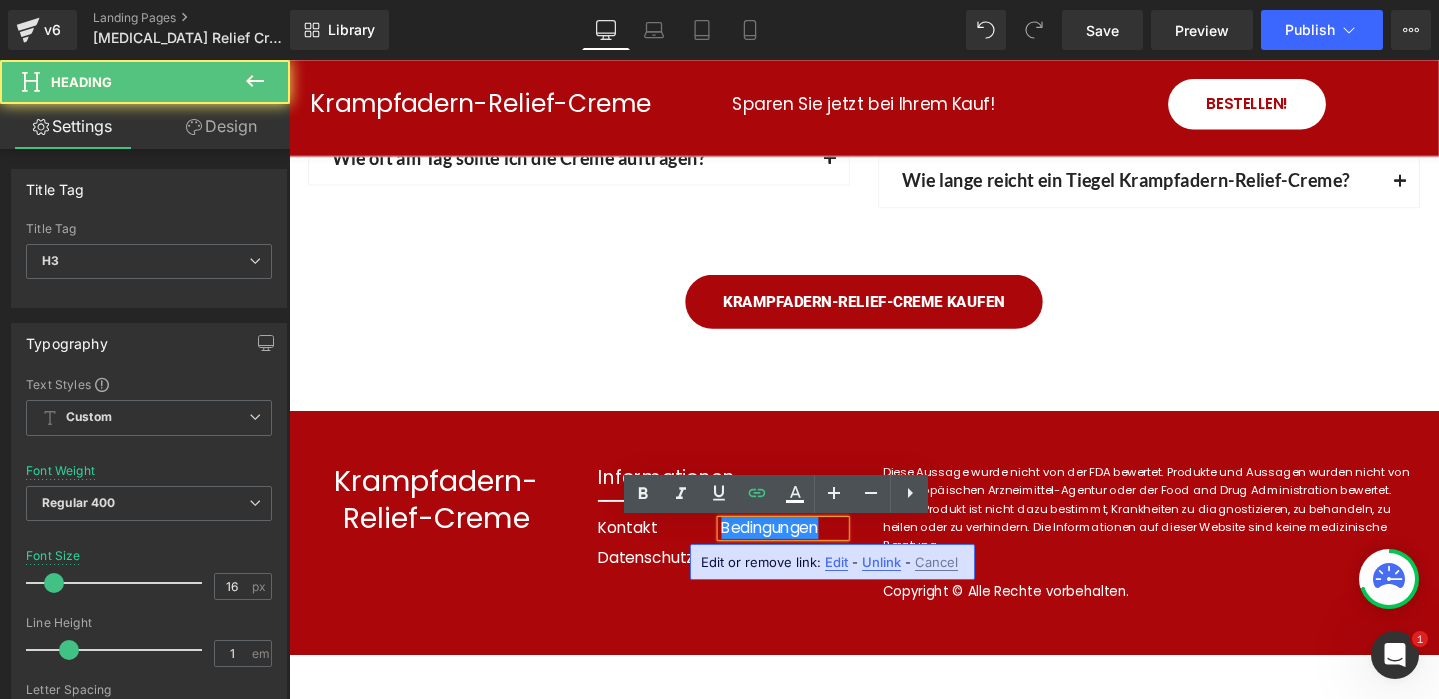 click on "Edit" at bounding box center (836, 562) 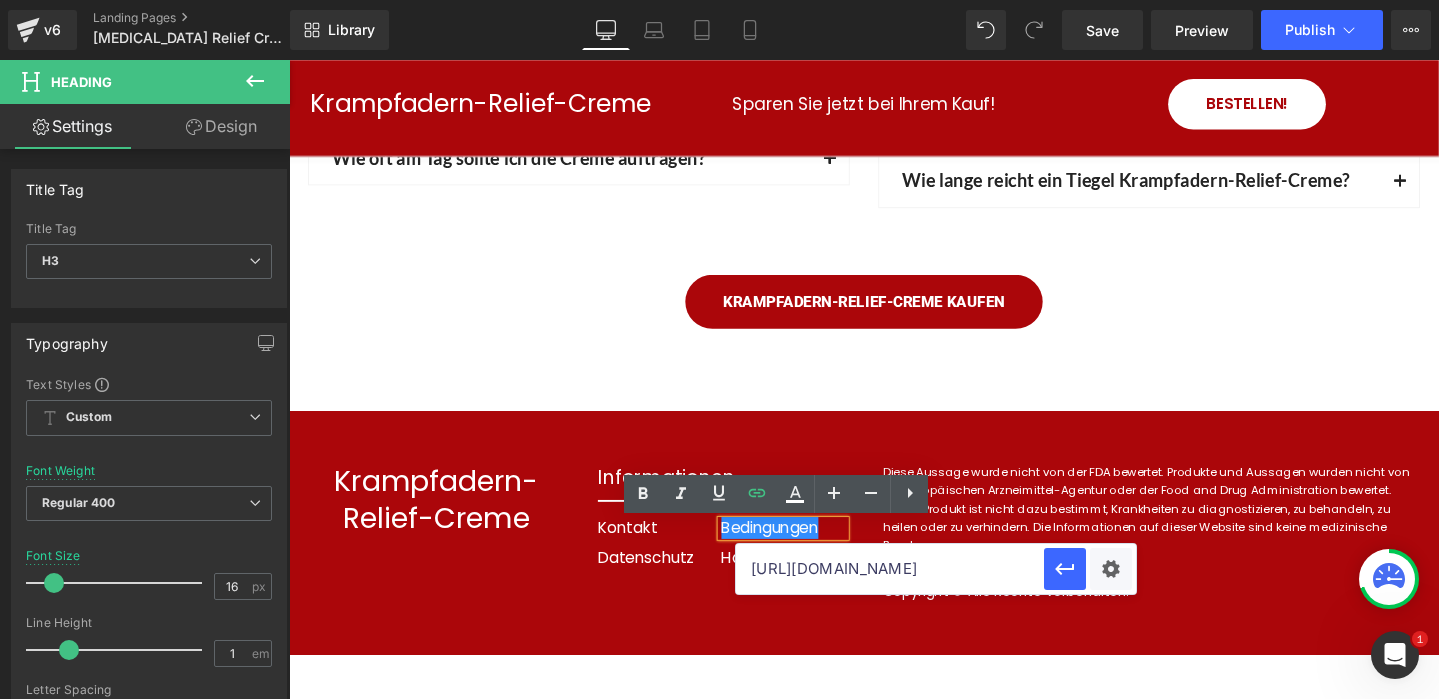 click on "[URL][DOMAIN_NAME]" at bounding box center (890, 569) 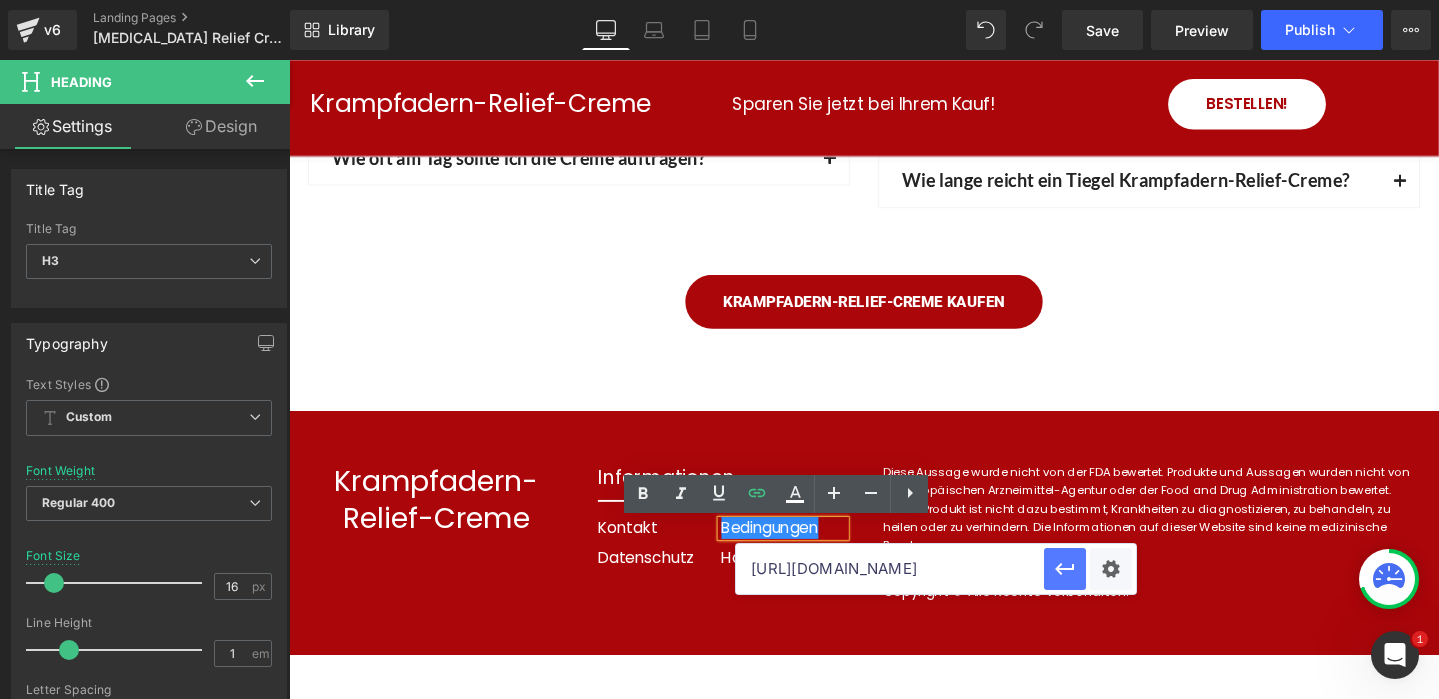 drag, startPoint x: 807, startPoint y: 535, endPoint x: 1056, endPoint y: 568, distance: 251.17723 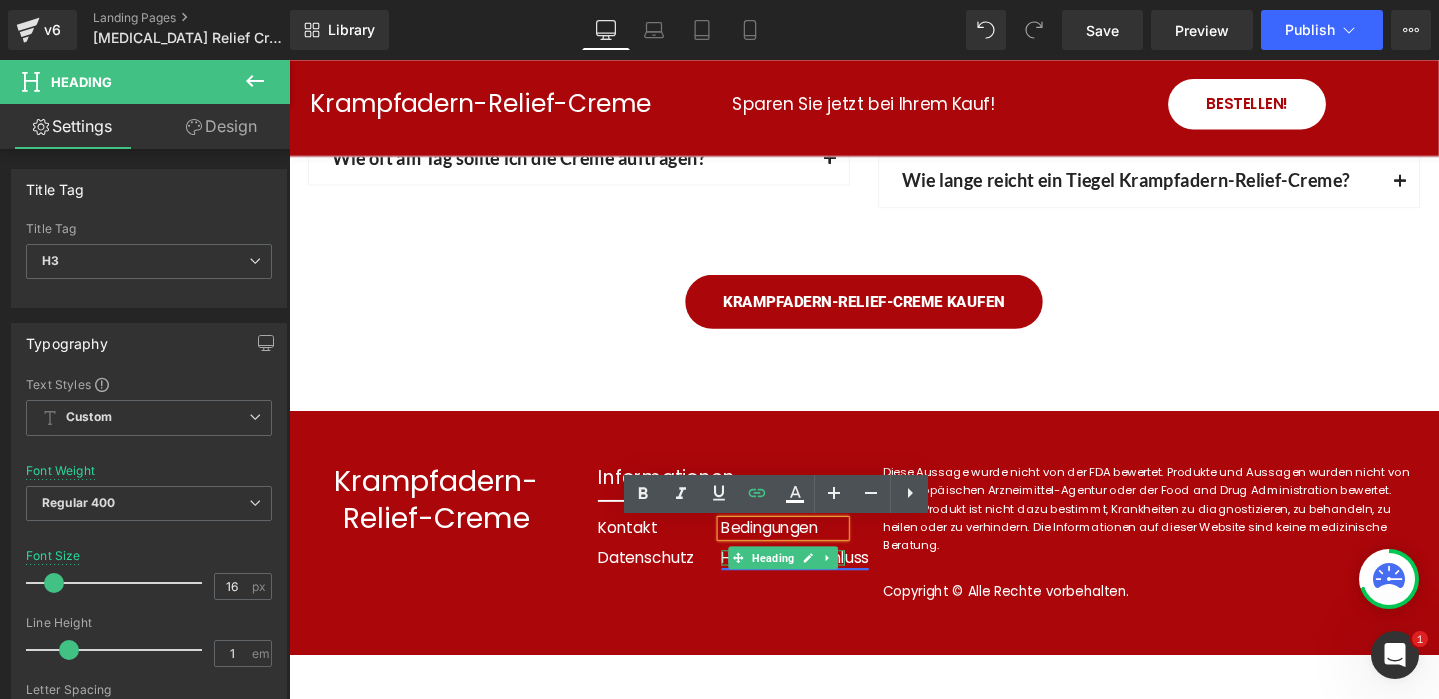 click 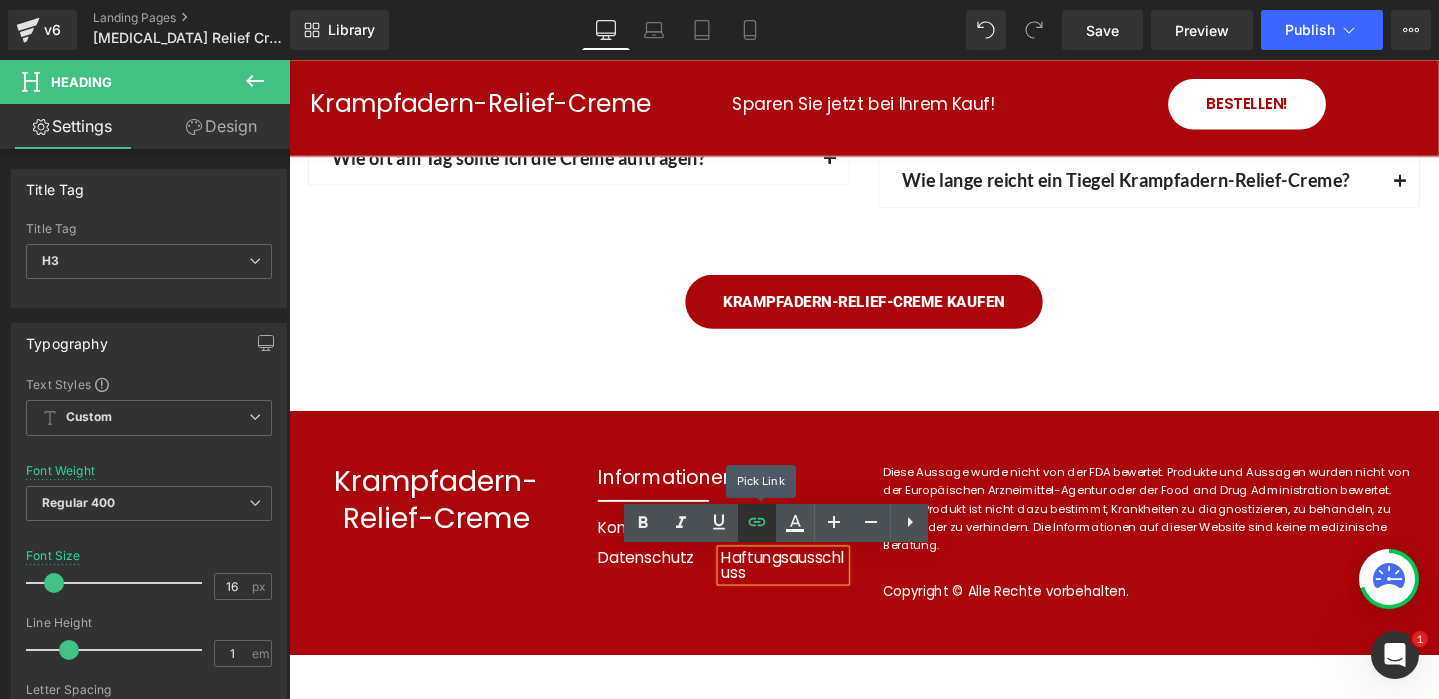 click 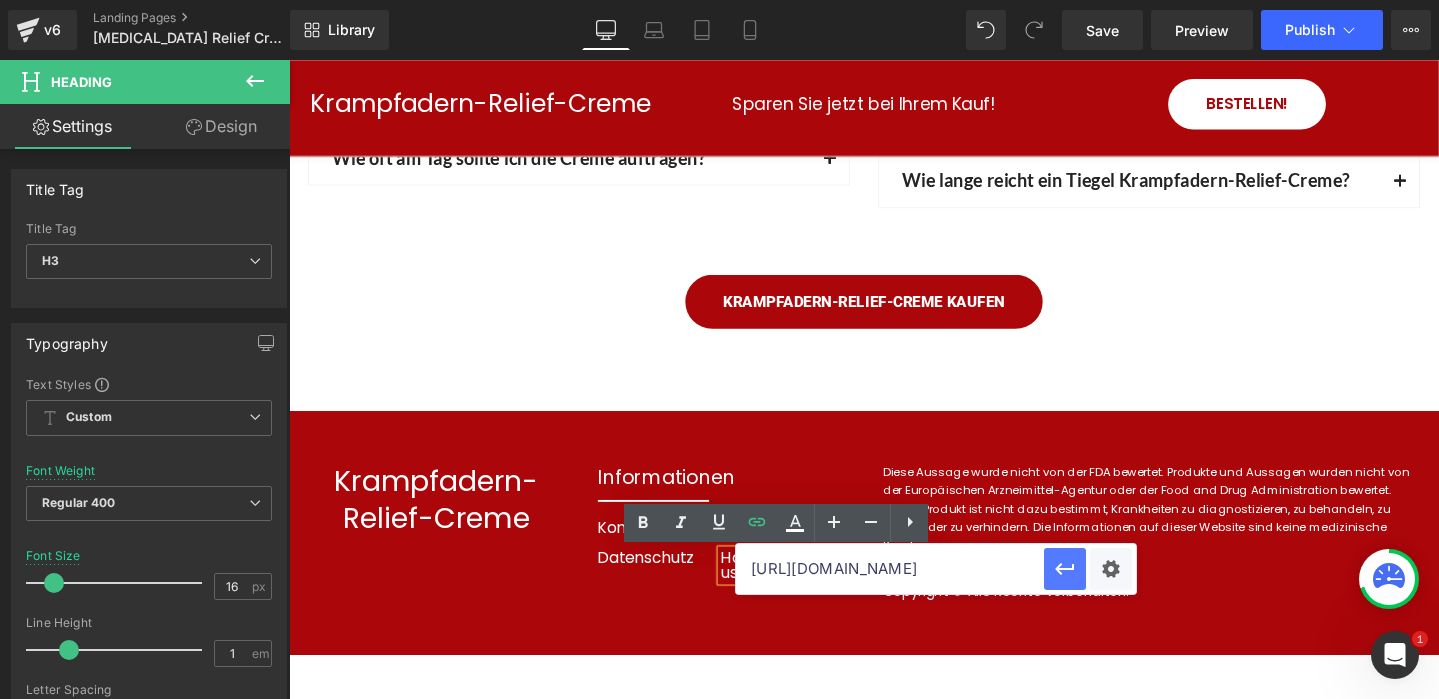 click 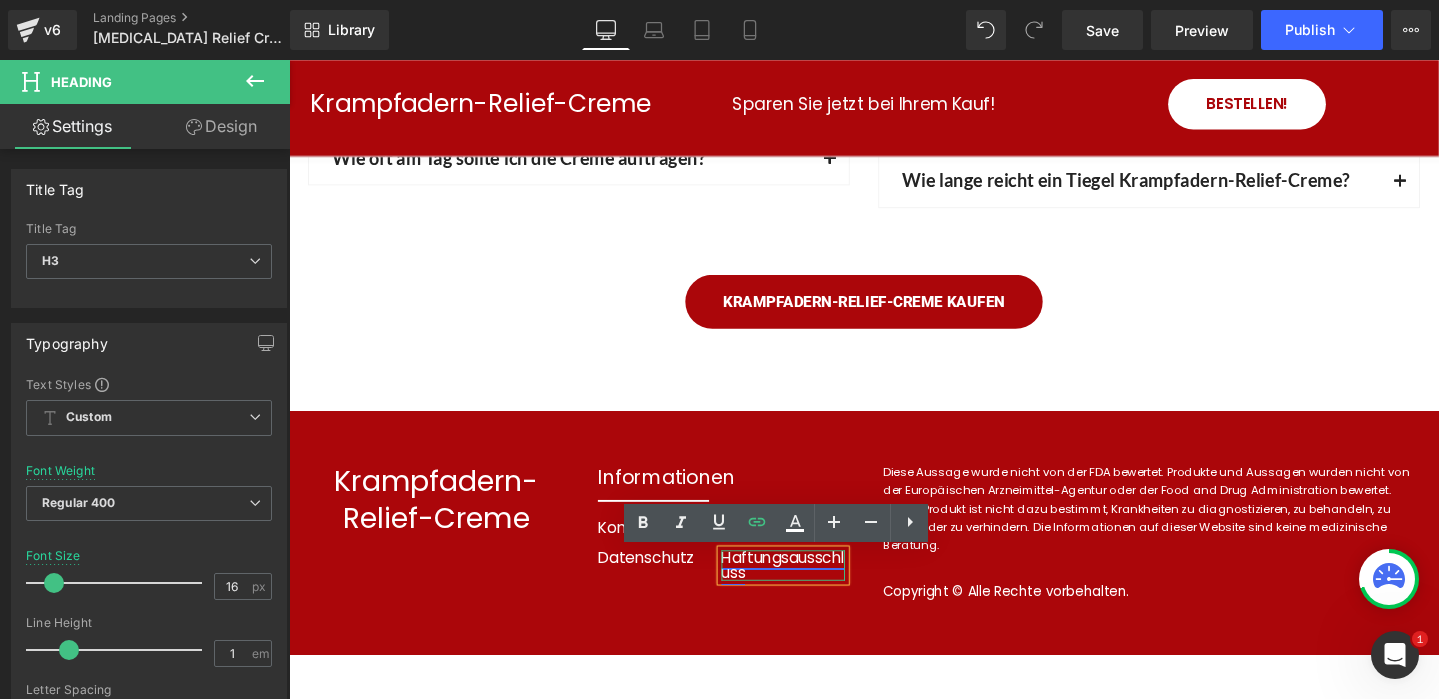 click on "Haftungsausschluss" at bounding box center [809, 591] 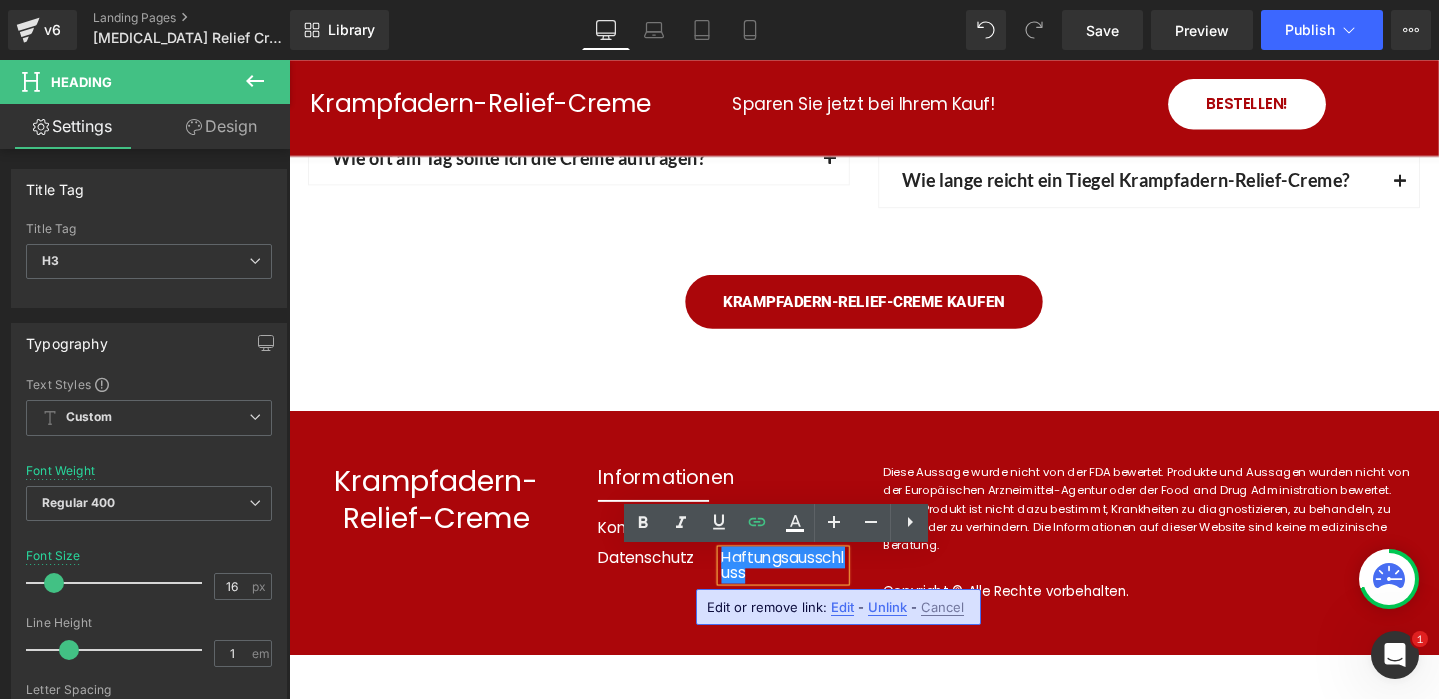 click on "Edit" at bounding box center (842, 607) 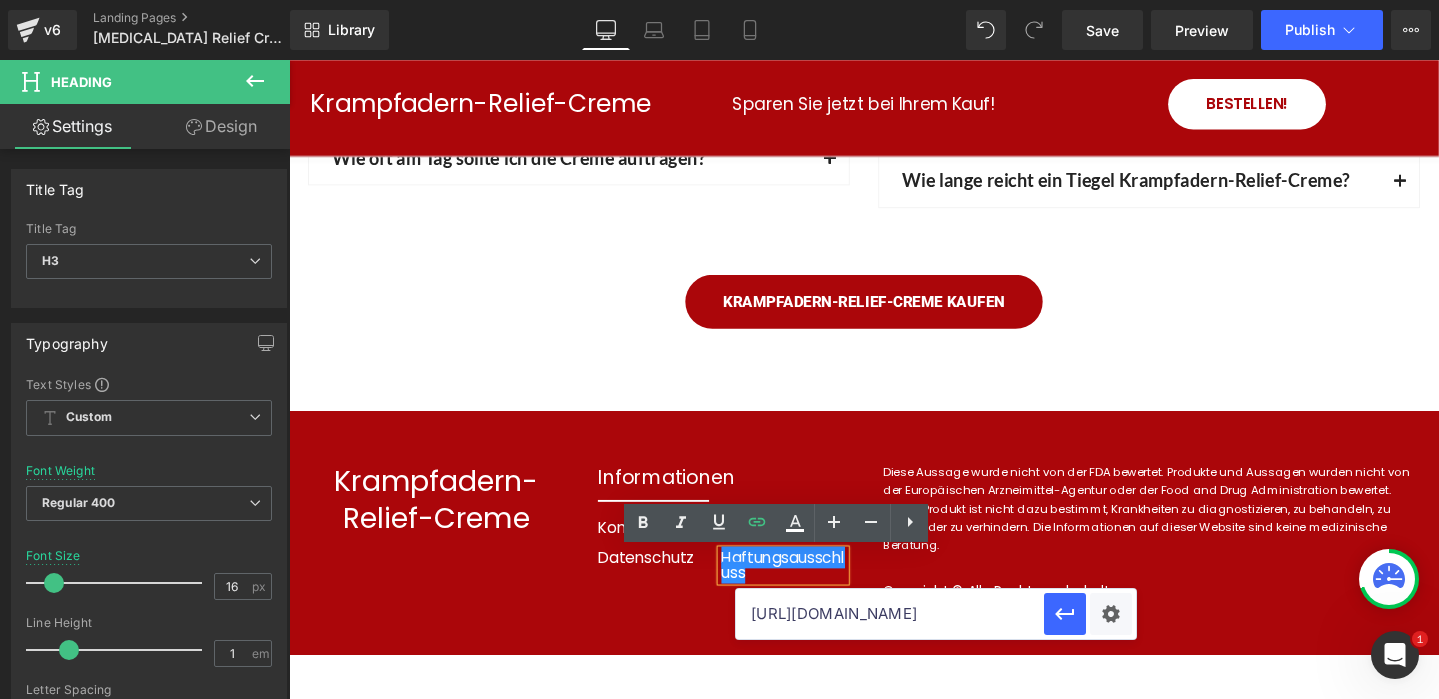 click on "[URL][DOMAIN_NAME]" at bounding box center (890, 614) 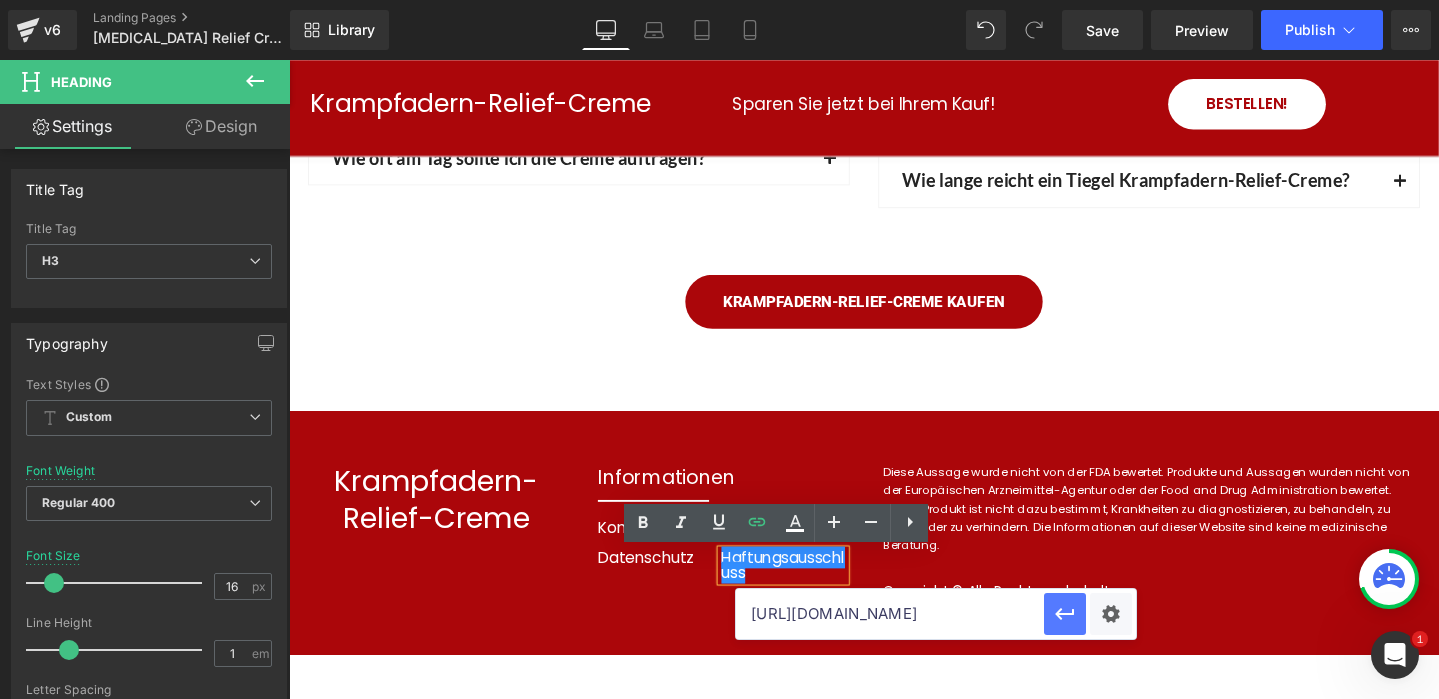 type on "[URL][DOMAIN_NAME]" 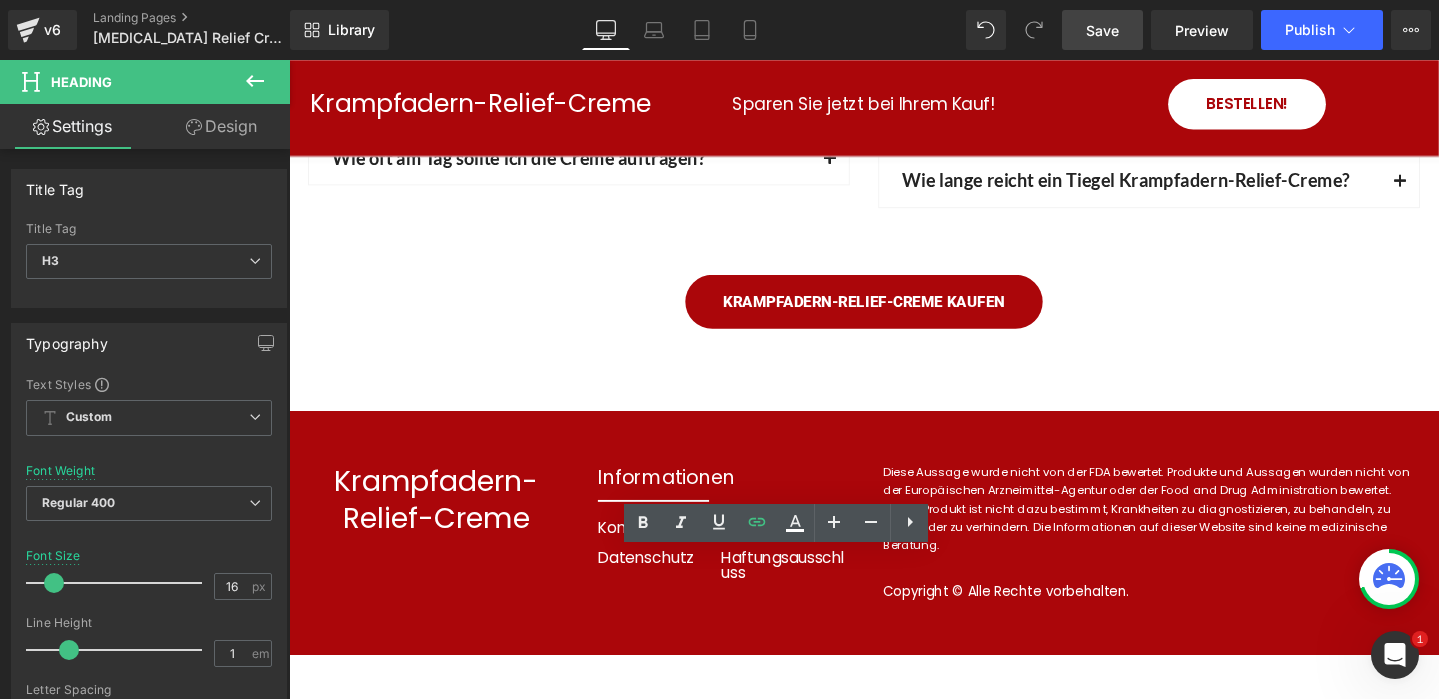 drag, startPoint x: 574, startPoint y: 148, endPoint x: 1111, endPoint y: 33, distance: 549.1757 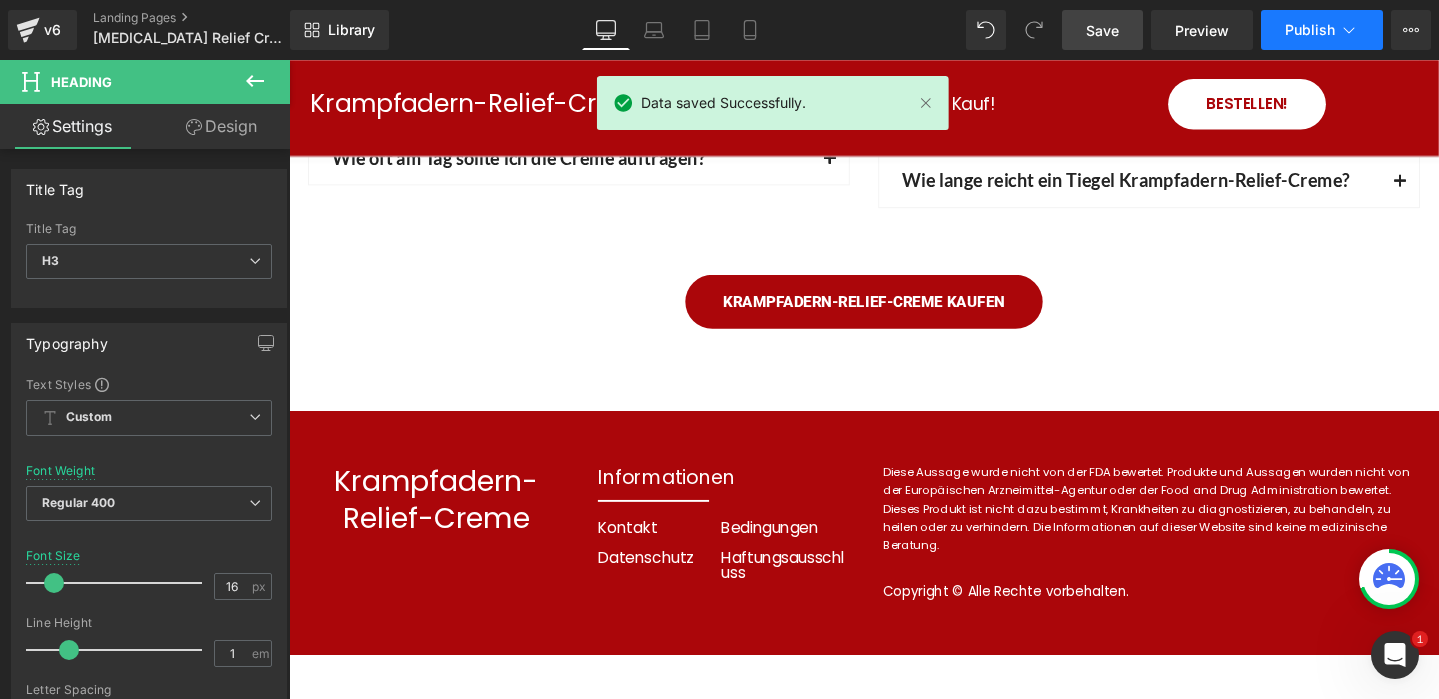 click 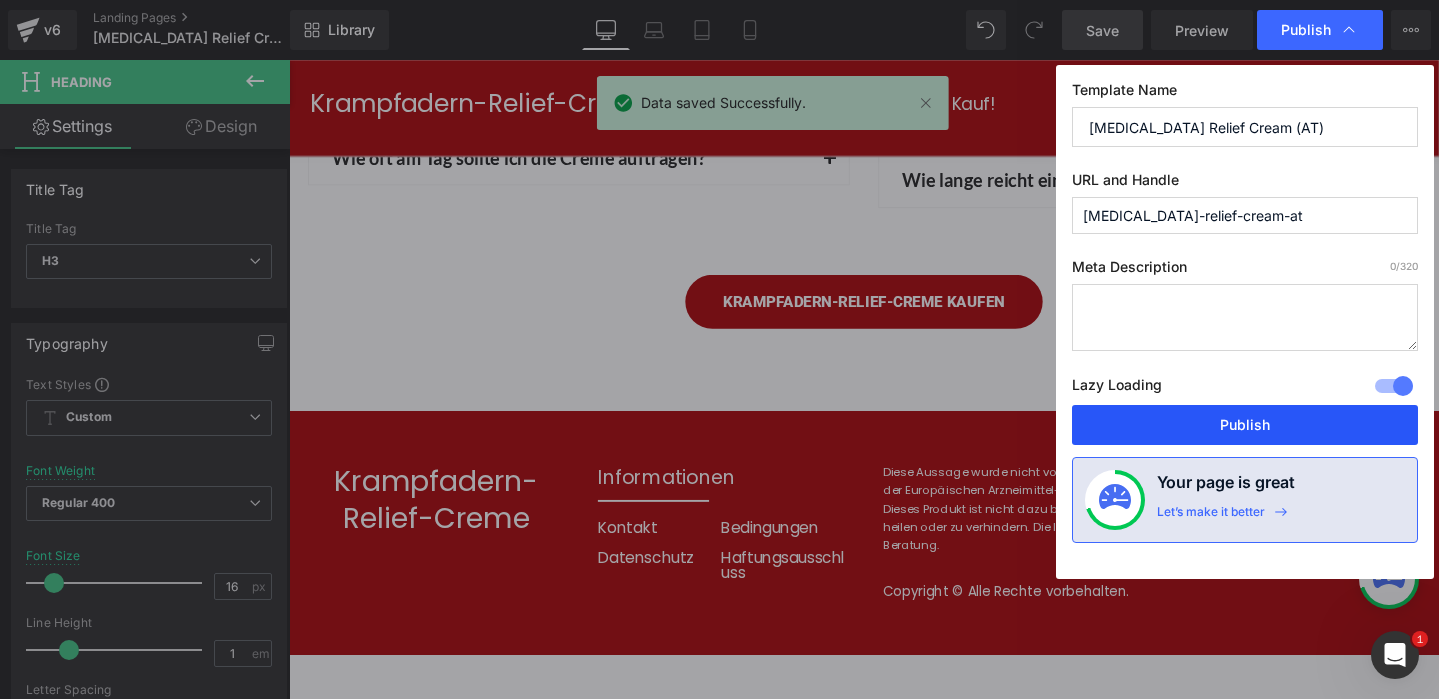 click on "Publish" at bounding box center (1245, 425) 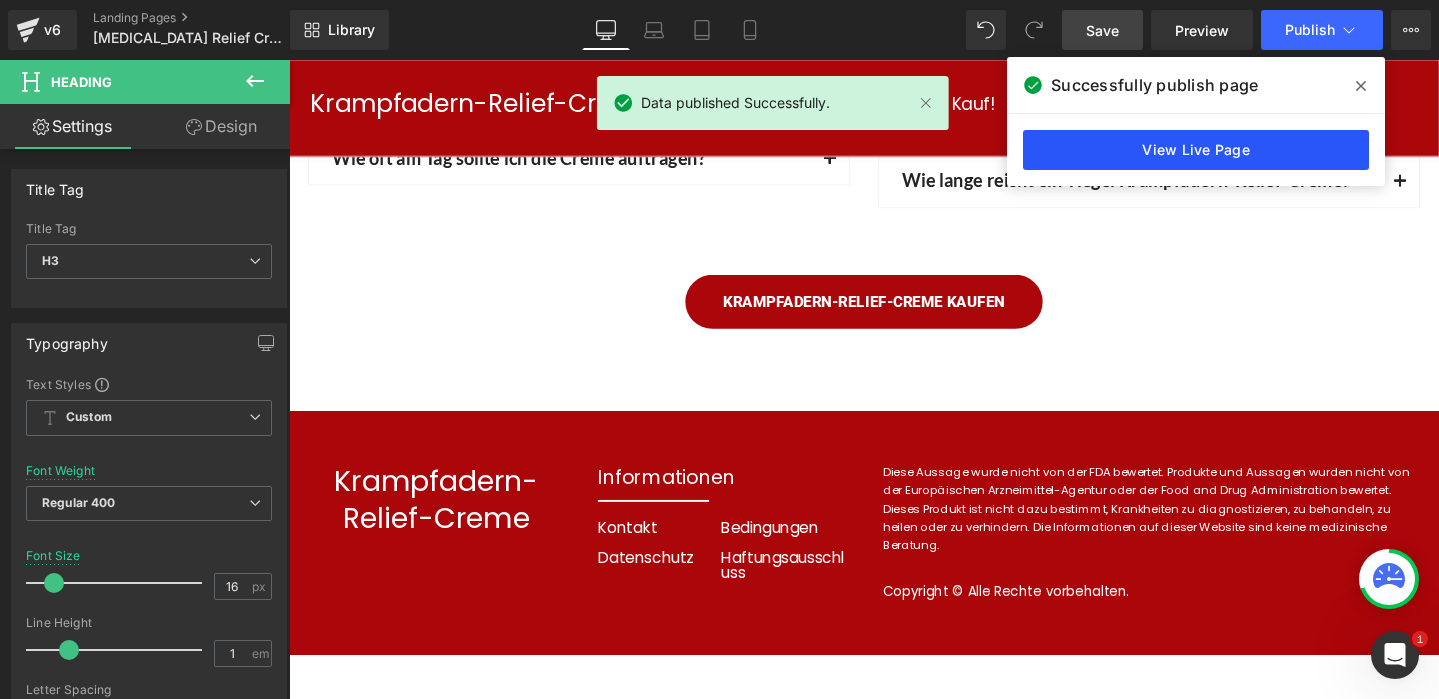 click on "View Live Page" at bounding box center (1196, 150) 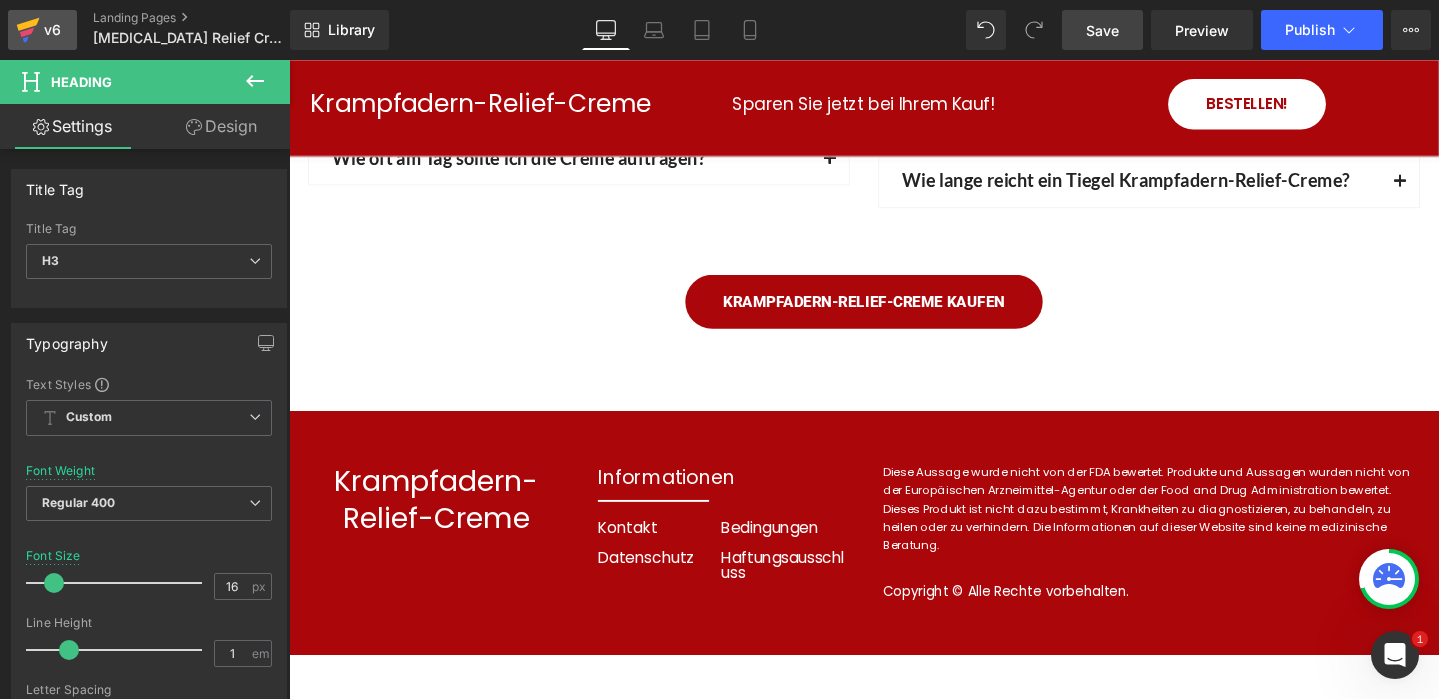 click on "v6" at bounding box center (42, 30) 